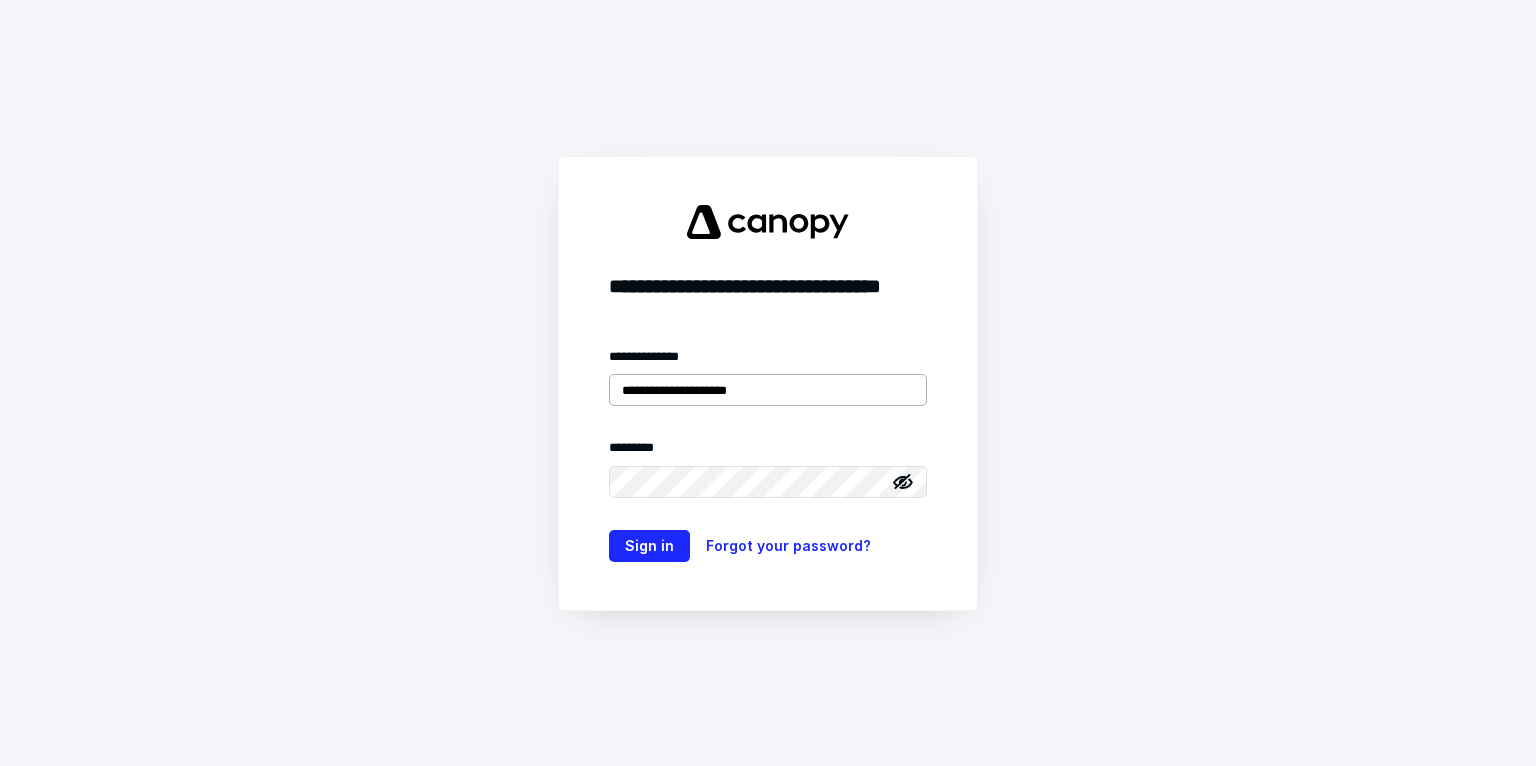 scroll, scrollTop: 0, scrollLeft: 0, axis: both 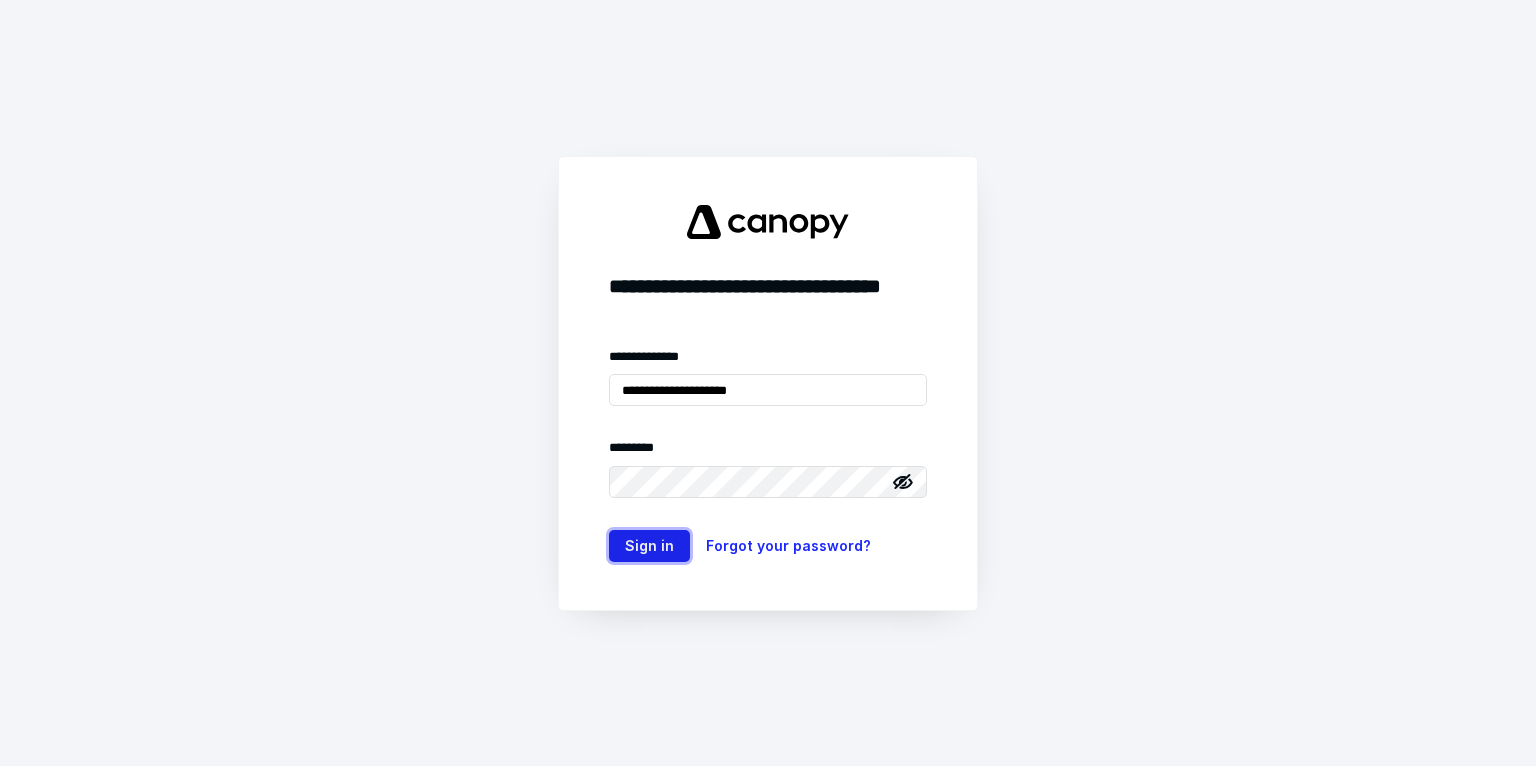 click on "Sign in" at bounding box center (649, 546) 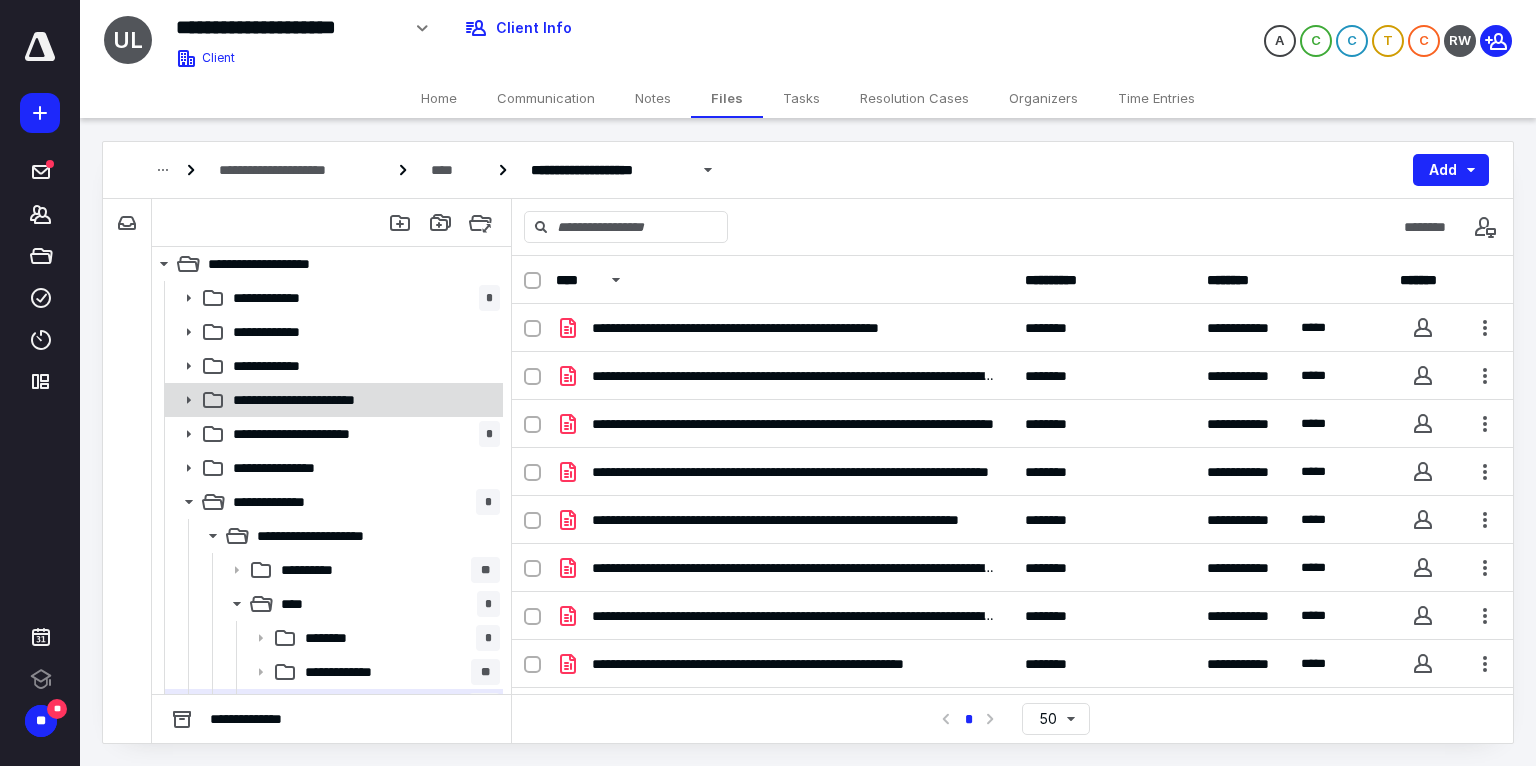 scroll, scrollTop: 0, scrollLeft: 0, axis: both 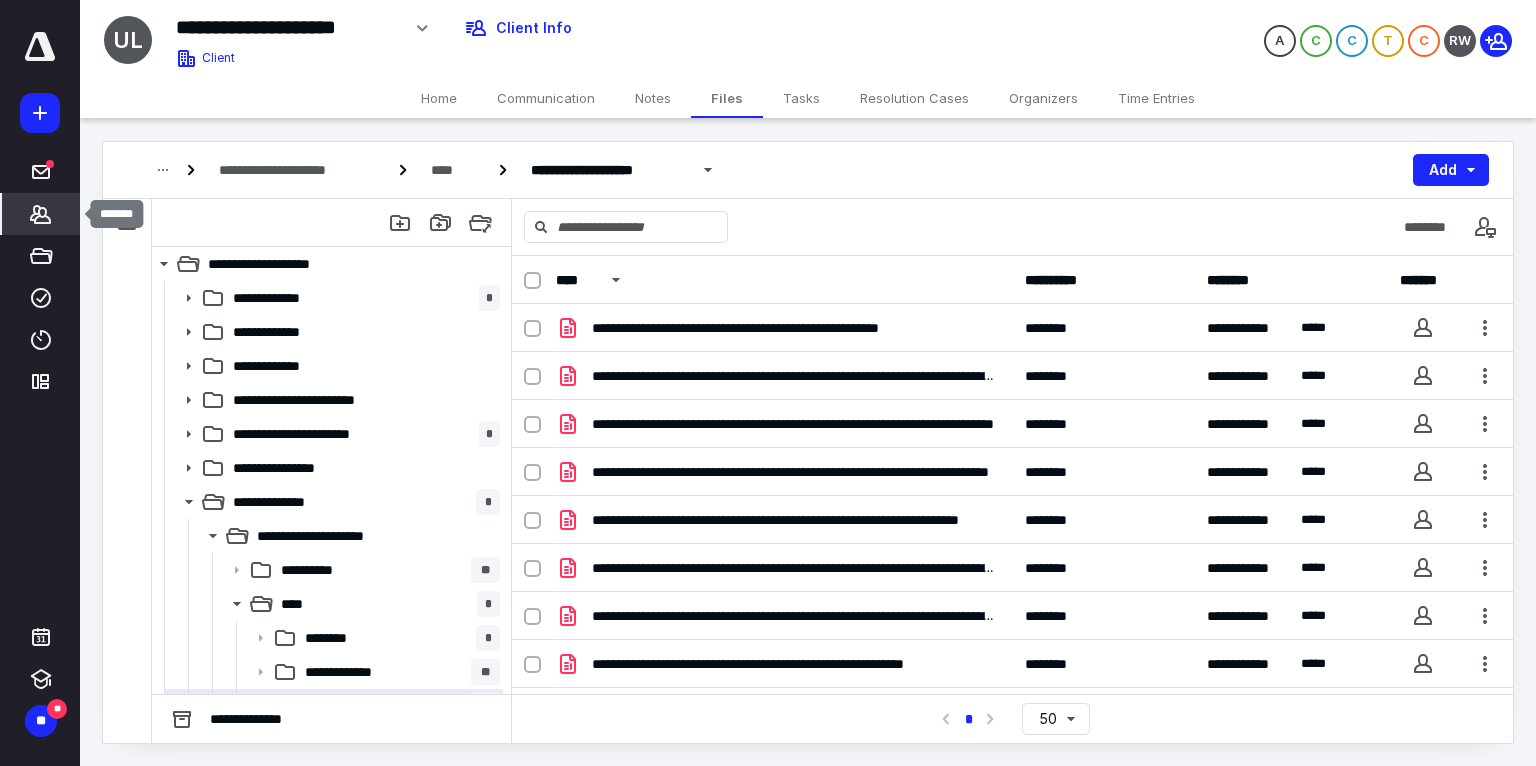 drag, startPoint x: 52, startPoint y: 209, endPoint x: 57, endPoint y: 220, distance: 12.083046 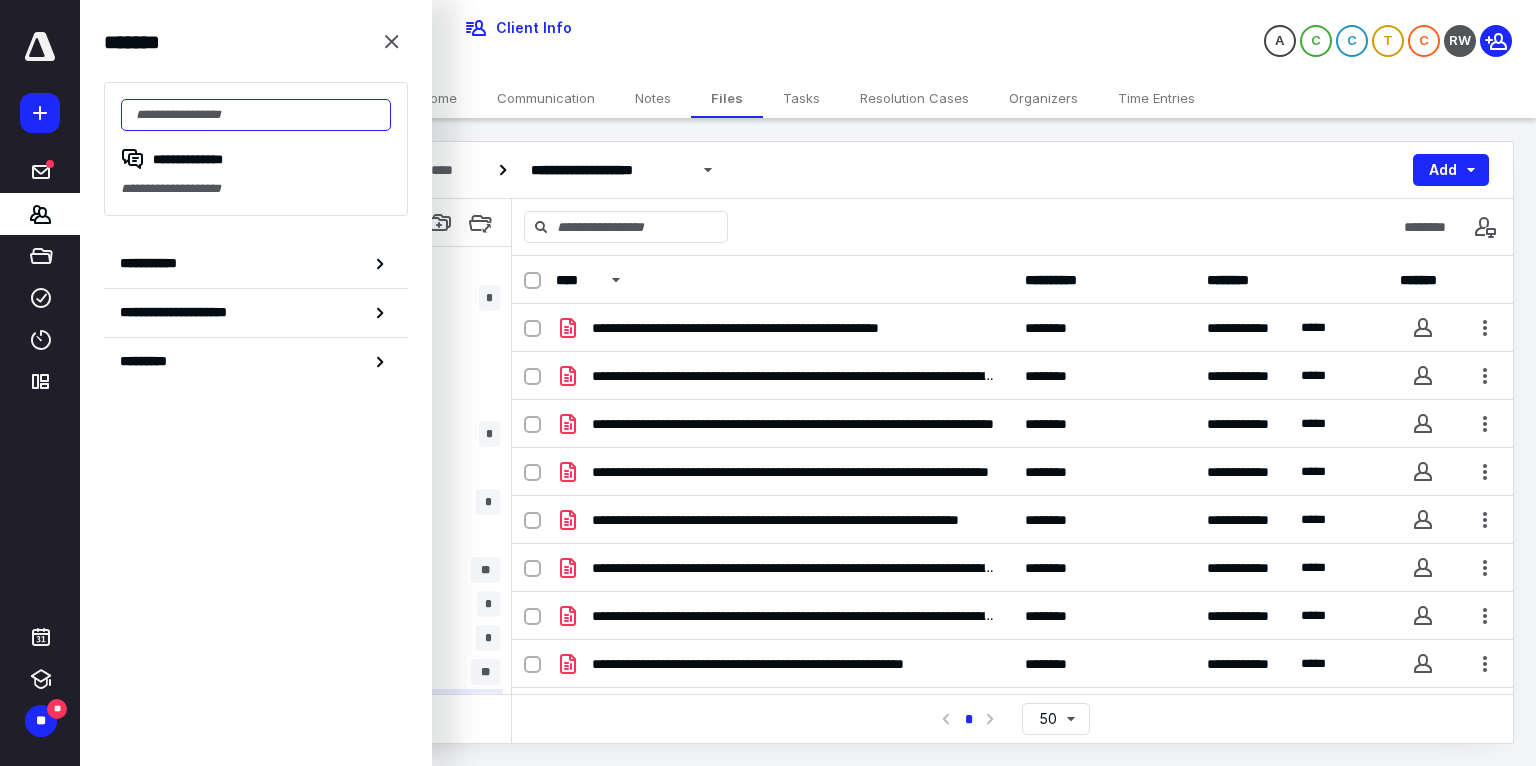 click at bounding box center (256, 115) 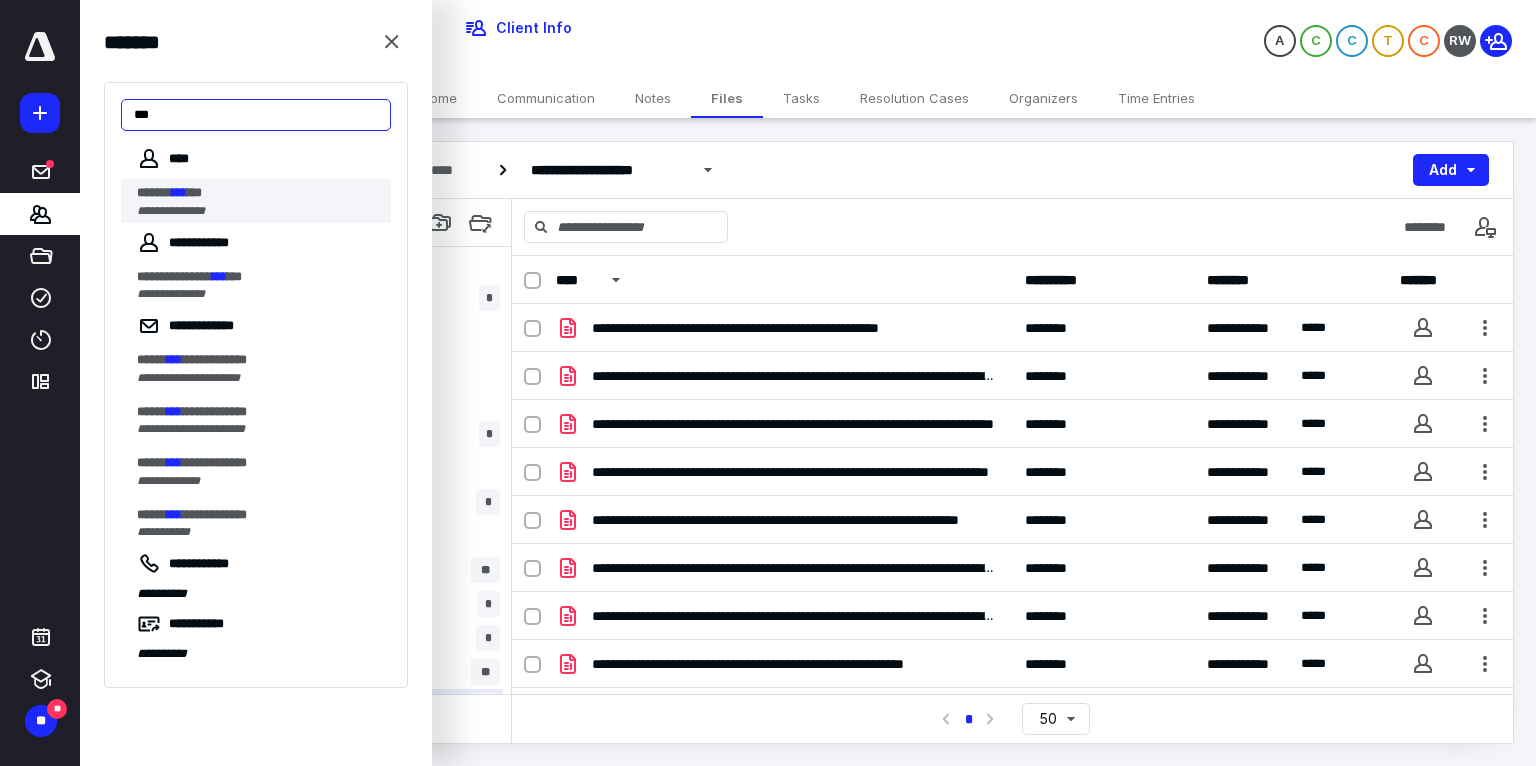 type on "***" 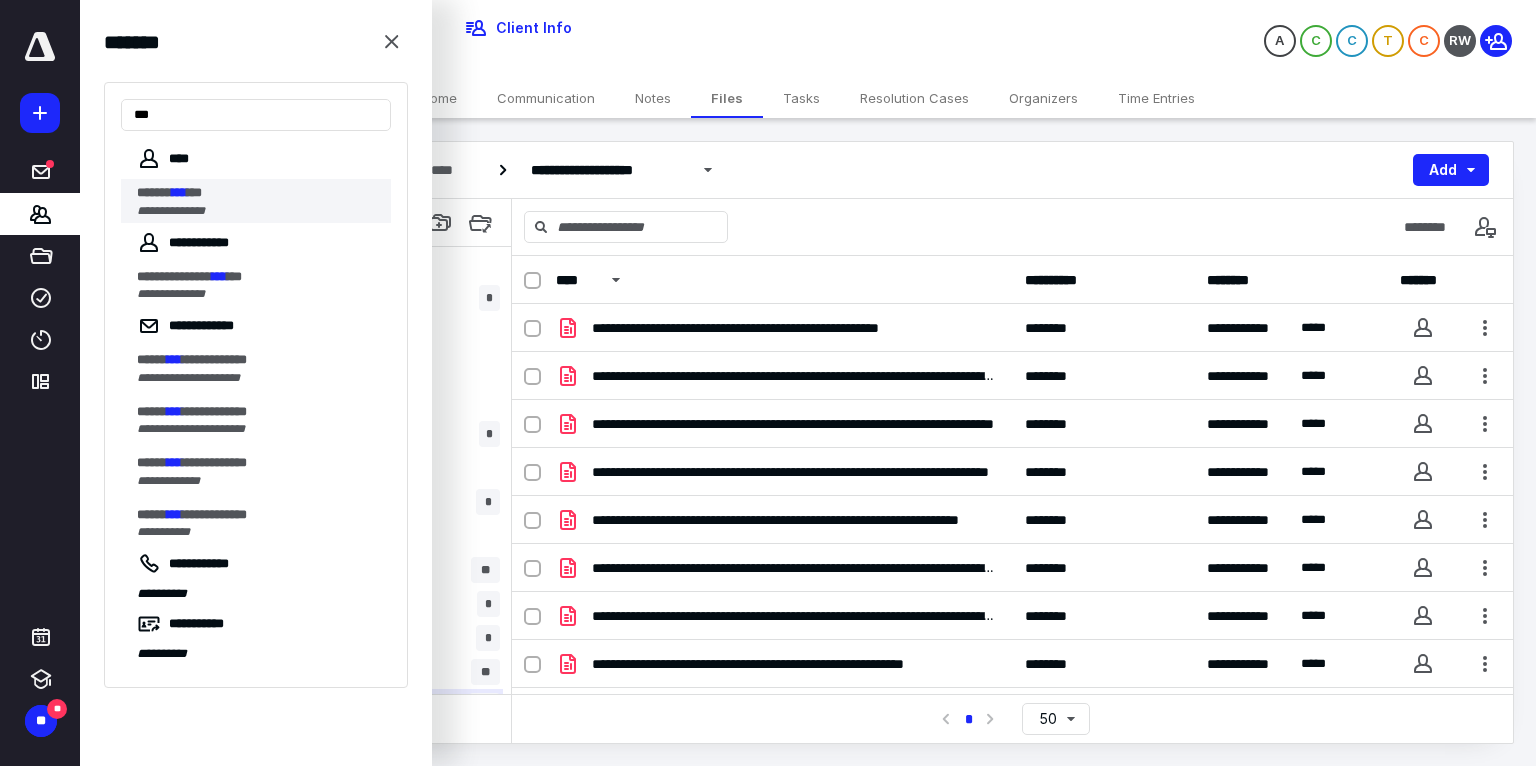 click on "****** *** ***" at bounding box center [258, 193] 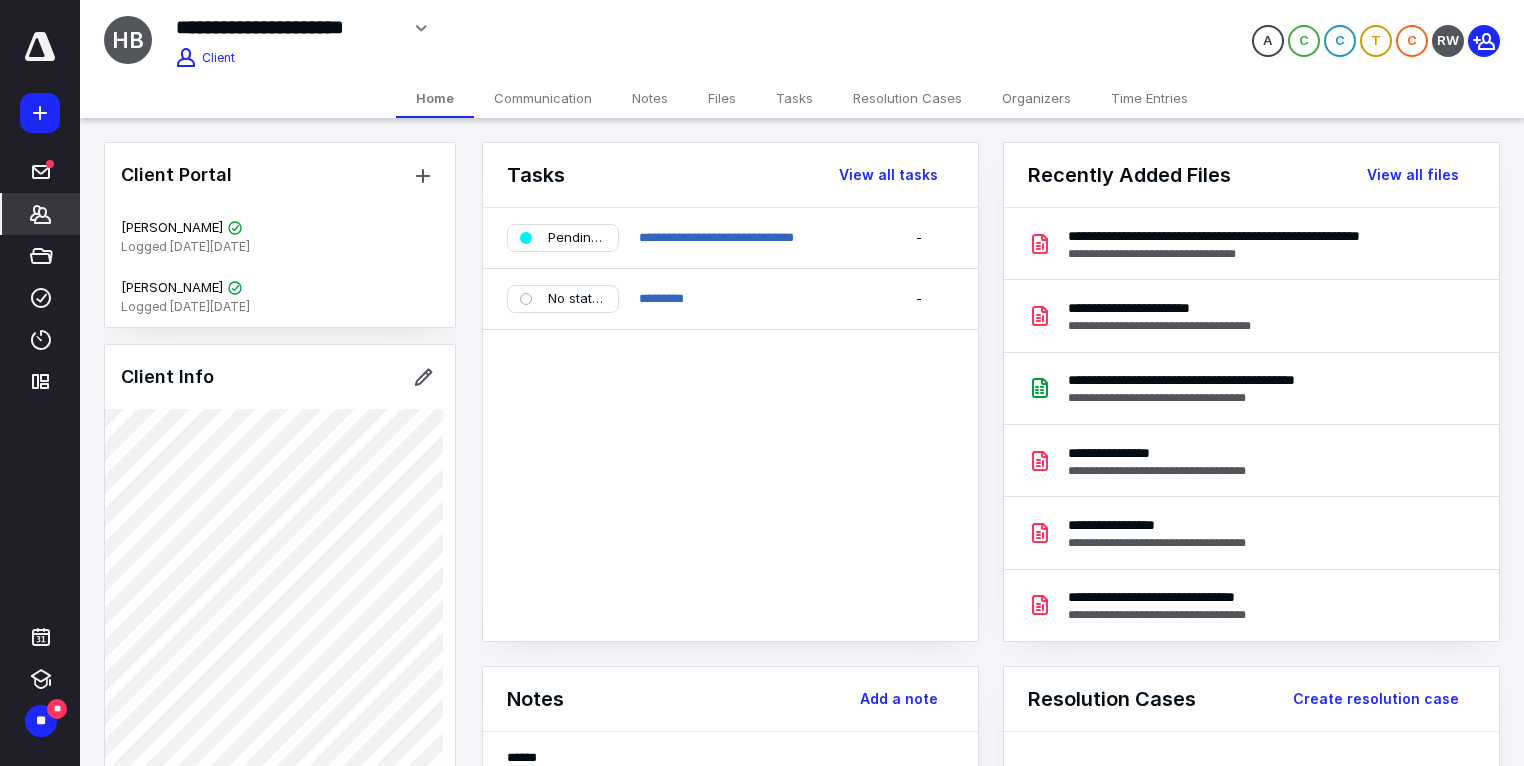 click on "Files" at bounding box center [722, 98] 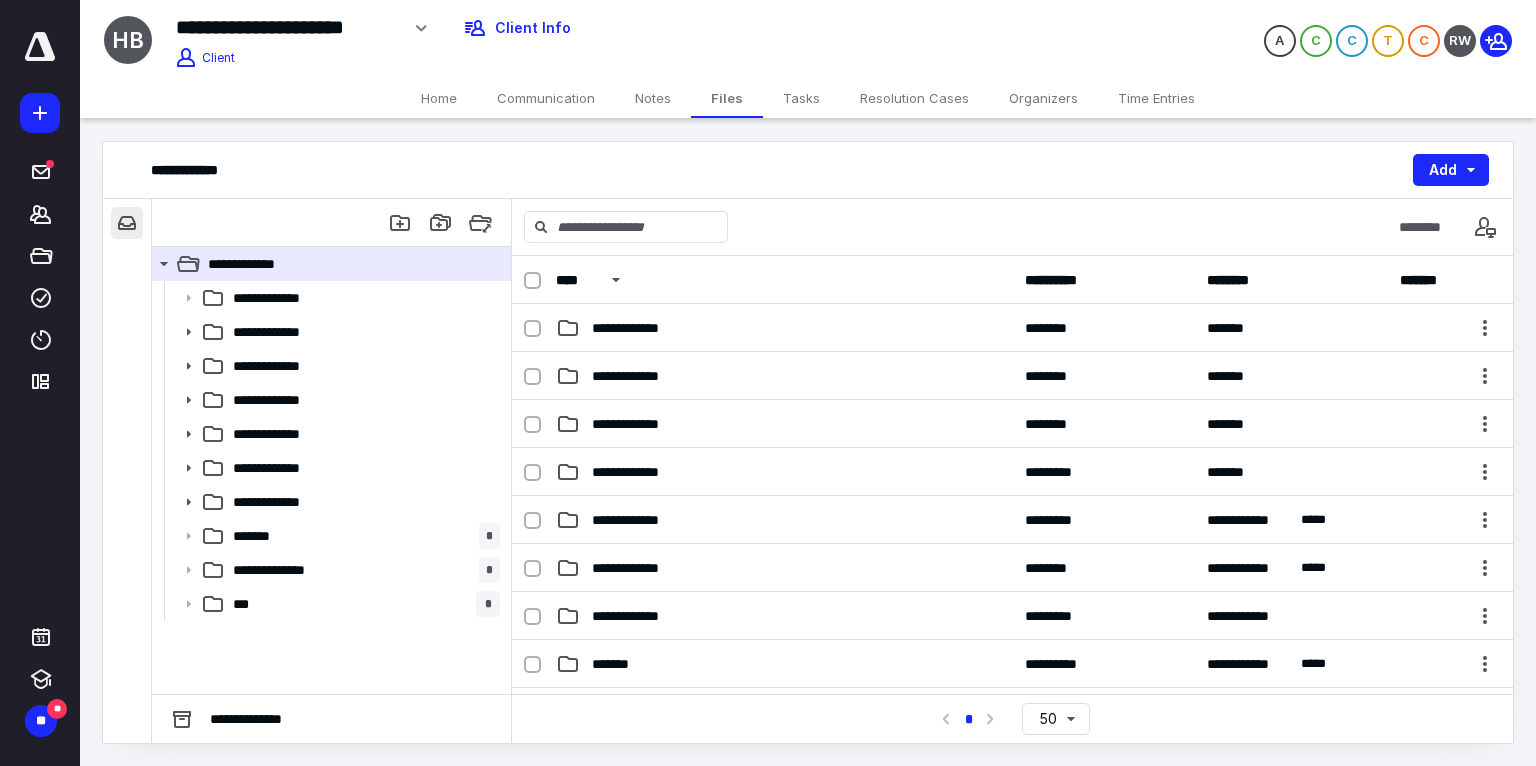 click at bounding box center [127, 223] 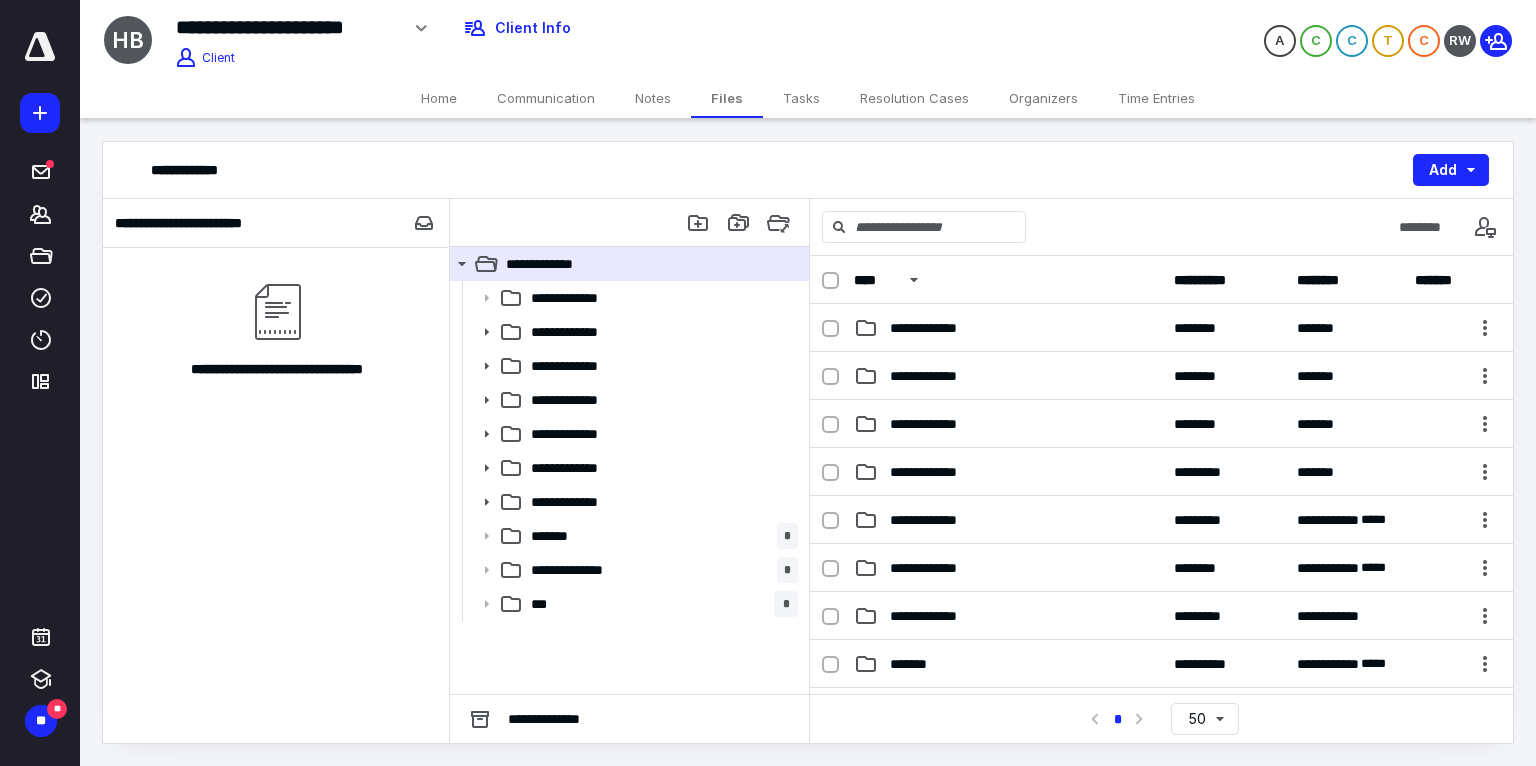 click on "Organizers" at bounding box center (1043, 98) 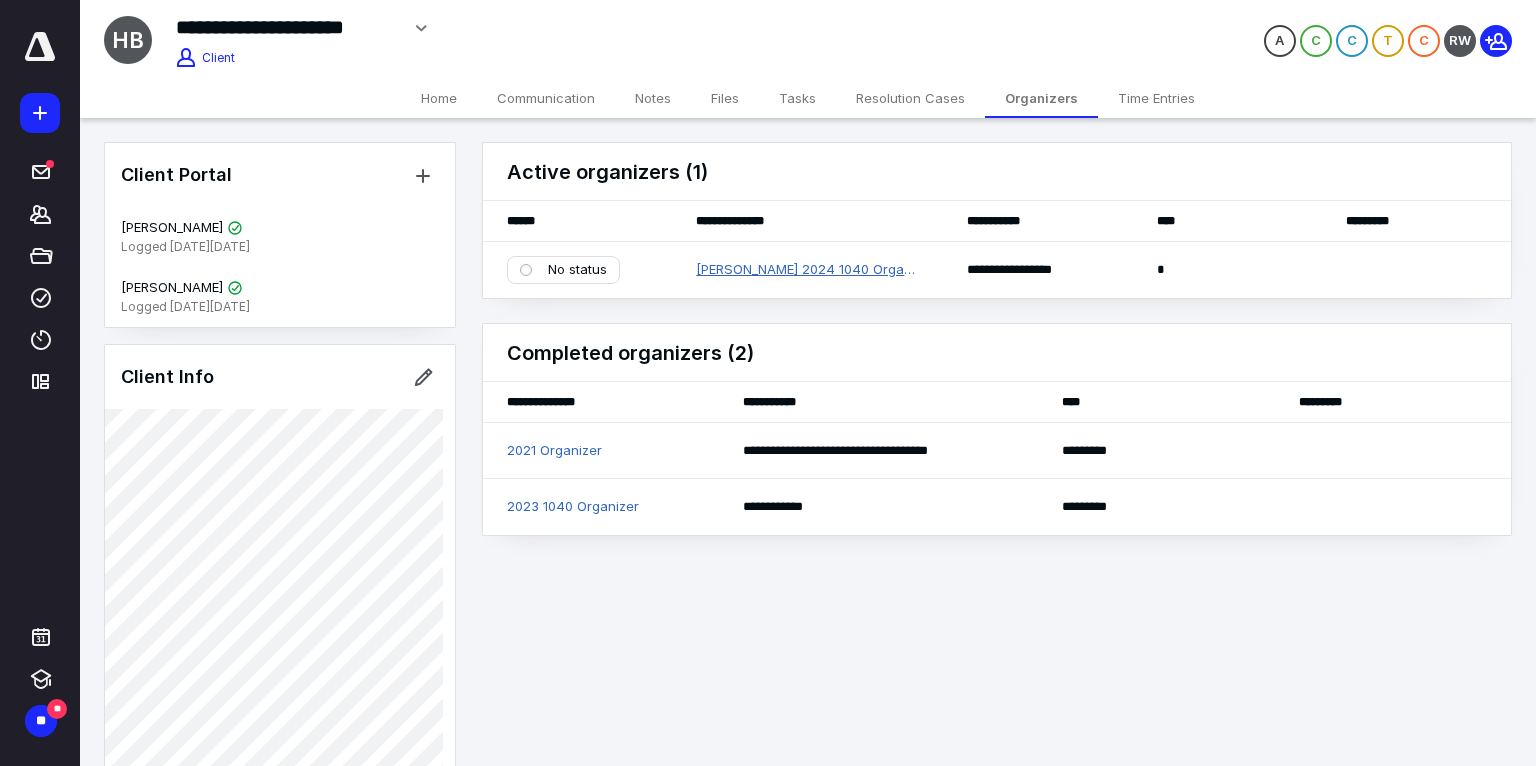 click on "Howard Bynder 2024 1040 Organizer" at bounding box center [807, 270] 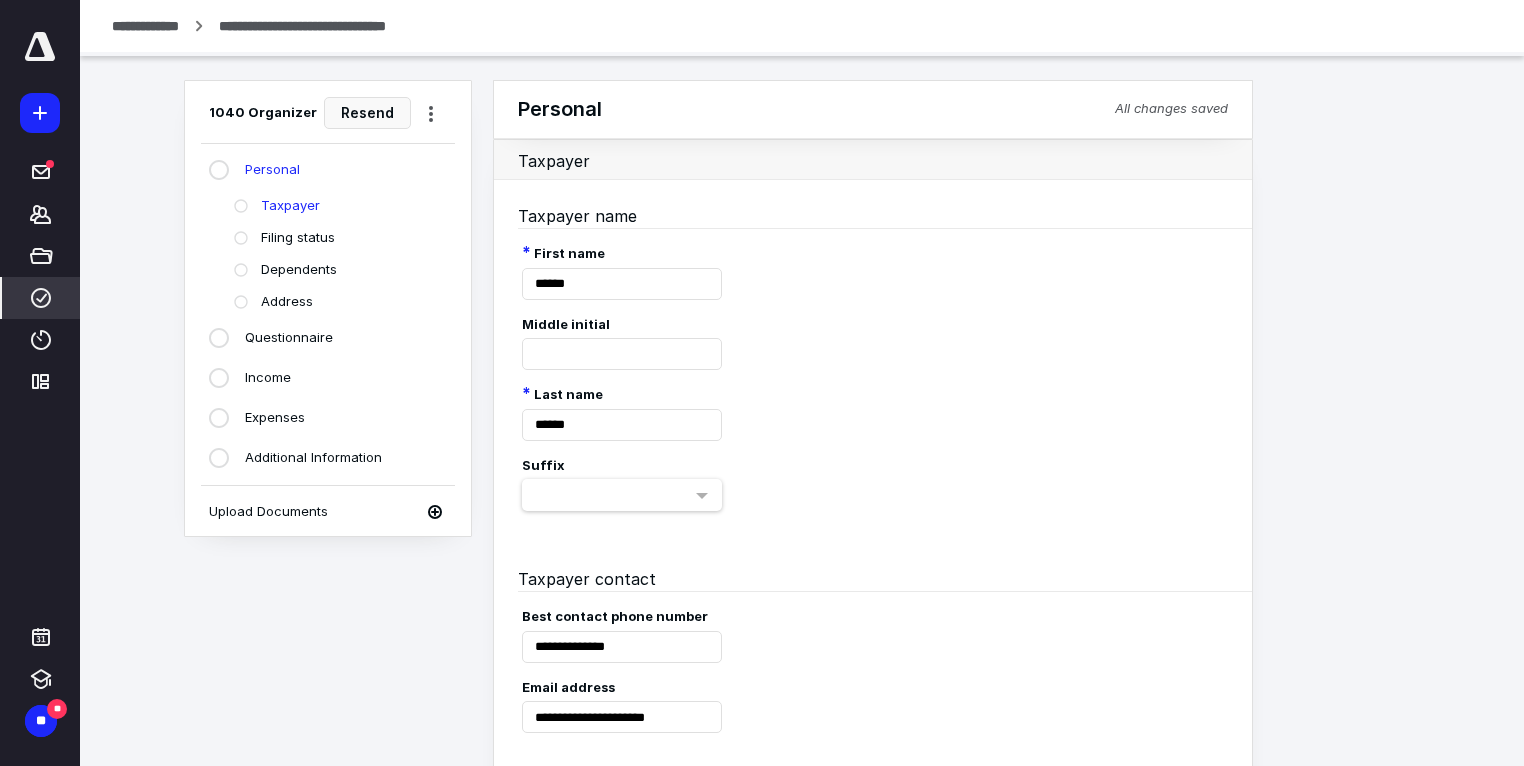 click on "Income" at bounding box center (327, 378) 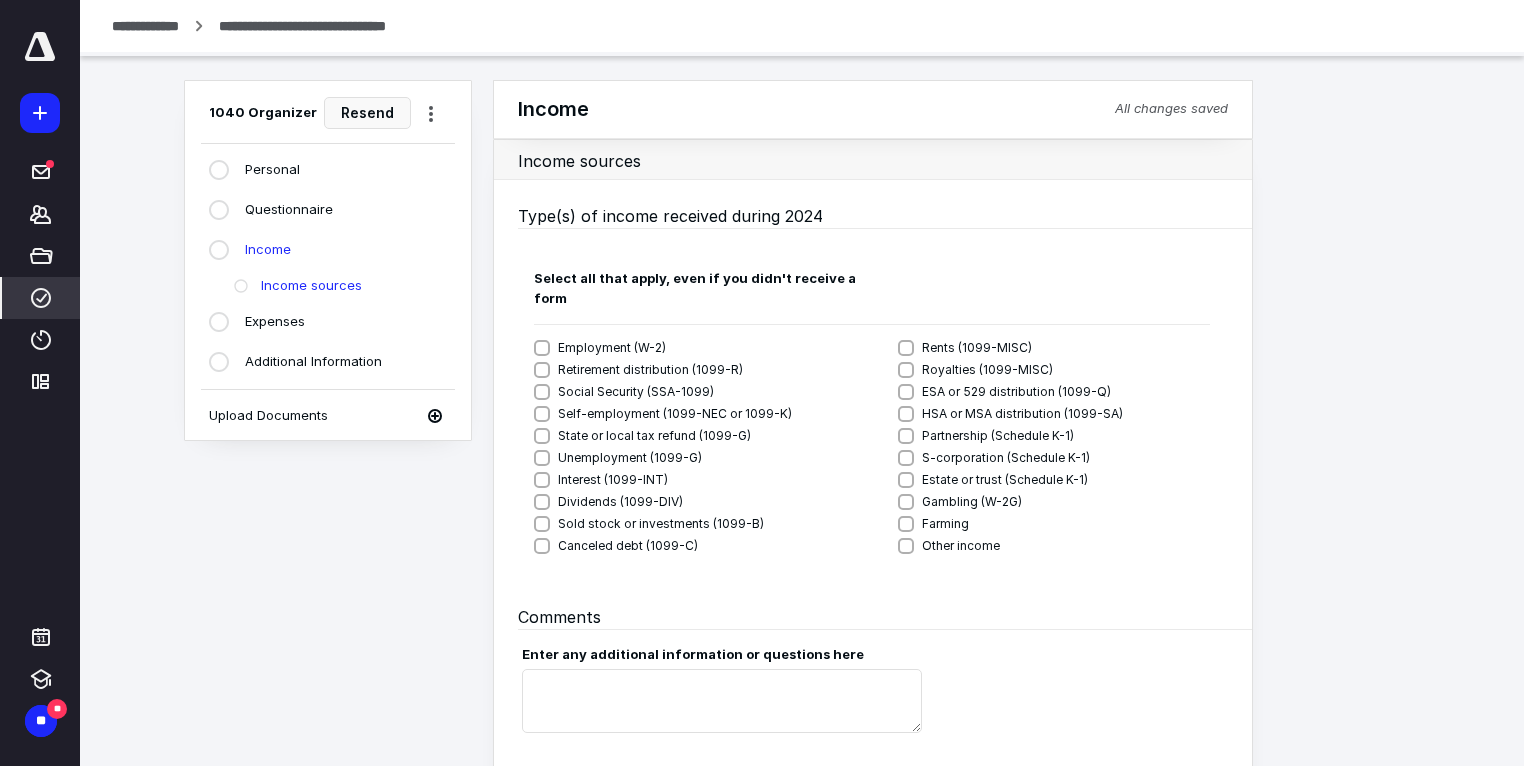 click on "Upload Documents" at bounding box center [268, 416] 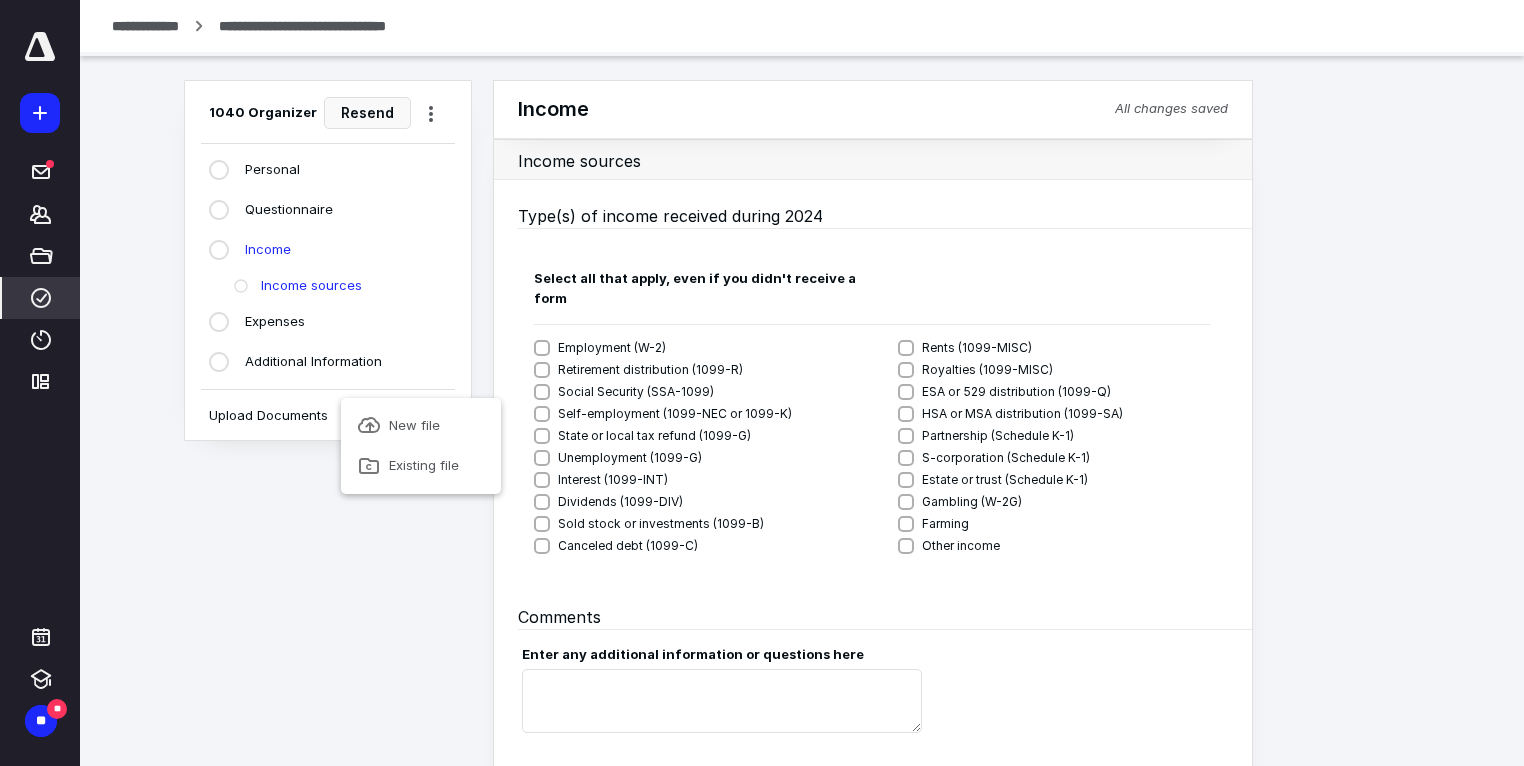 click on "Upload Documents" at bounding box center [268, 416] 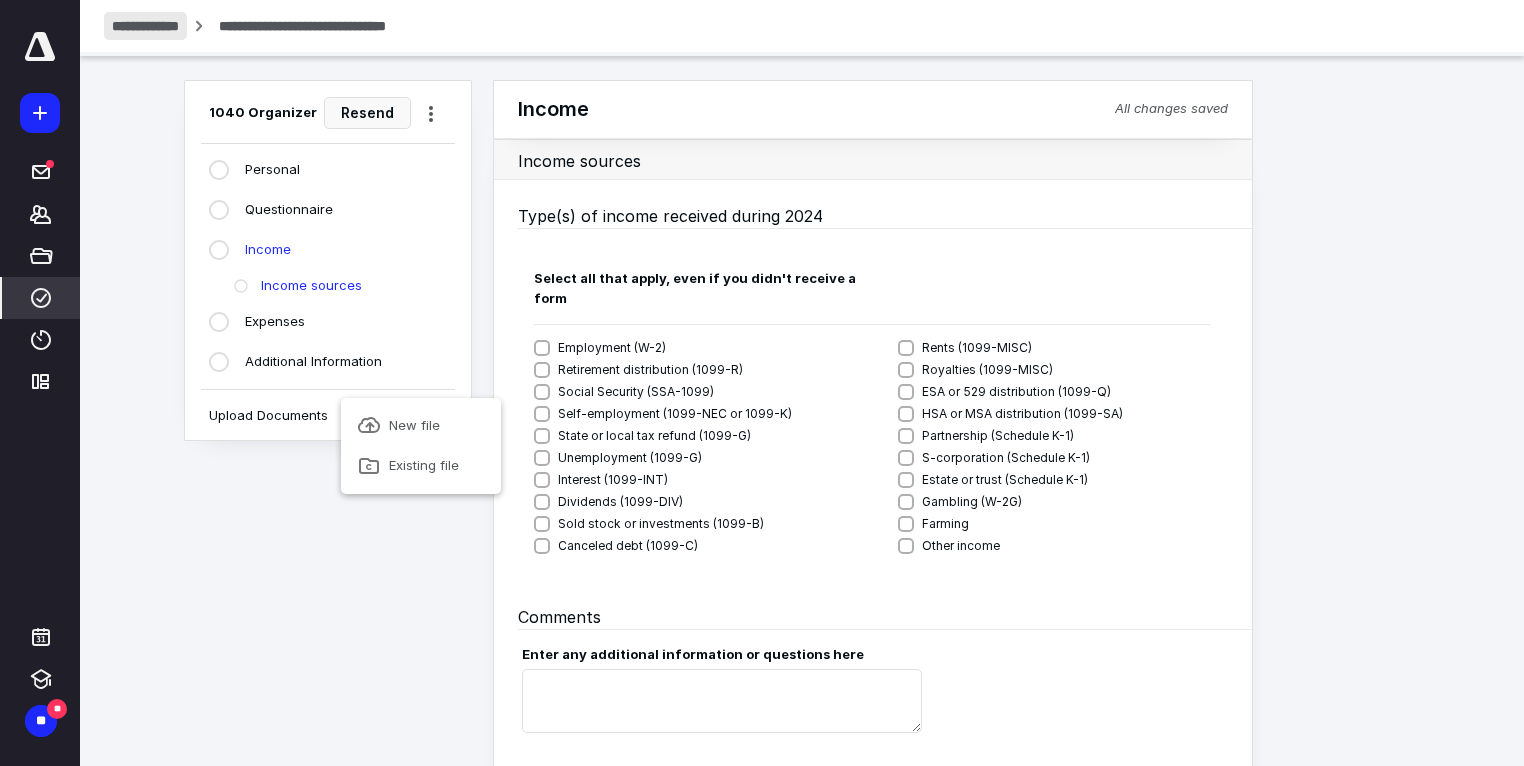 click on "**********" at bounding box center (145, 26) 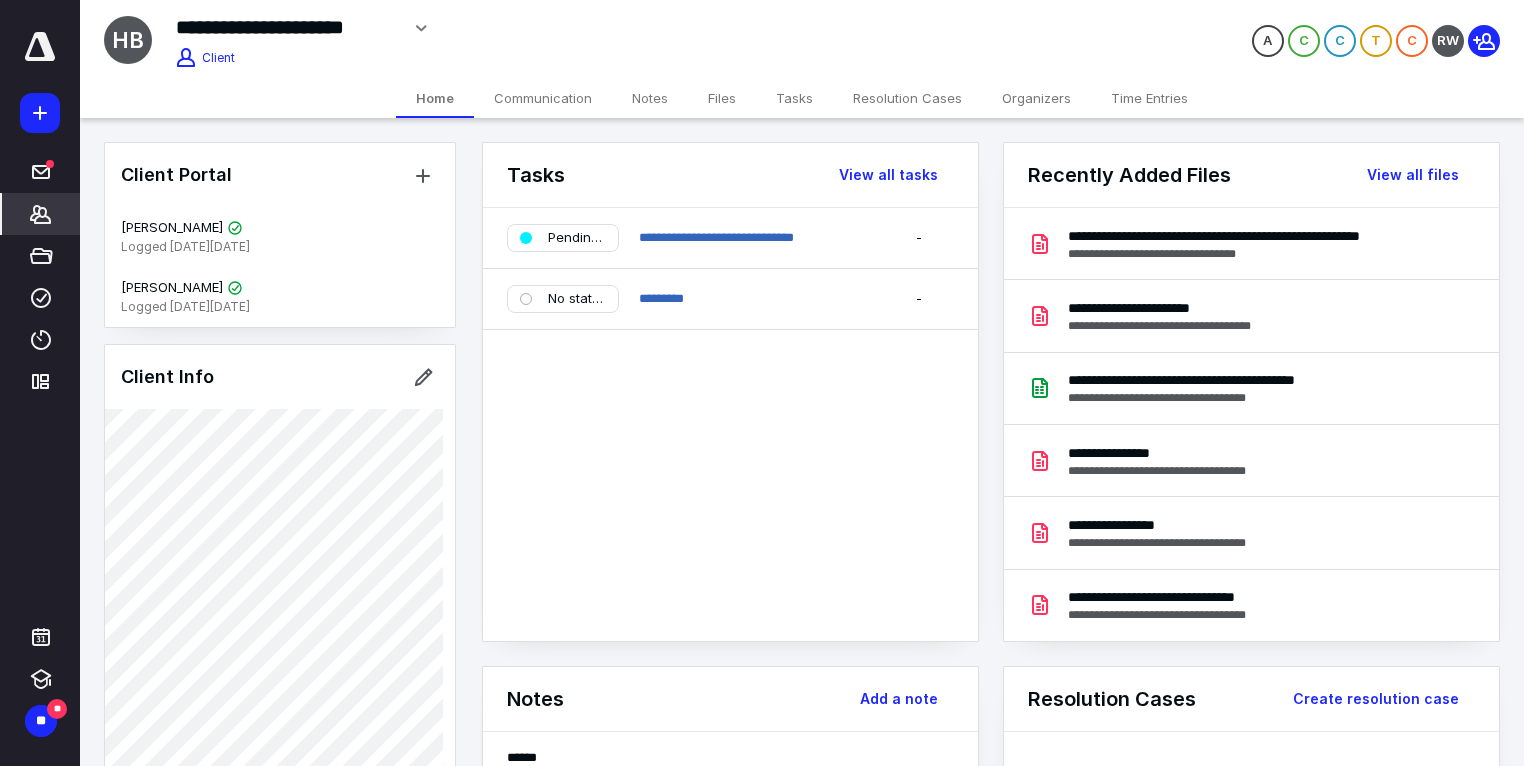 click on "Files" at bounding box center (722, 98) 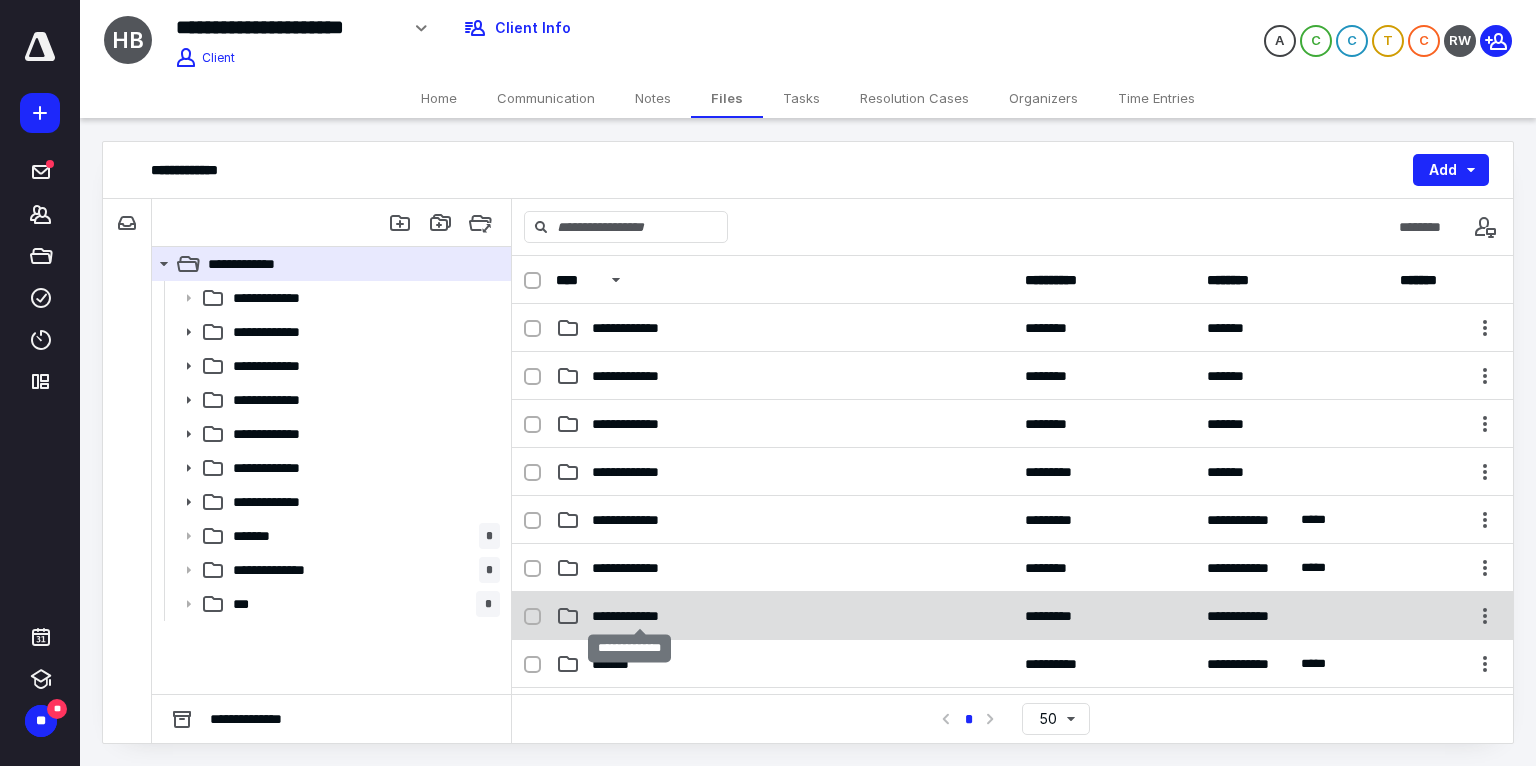 click on "**********" at bounding box center (640, 616) 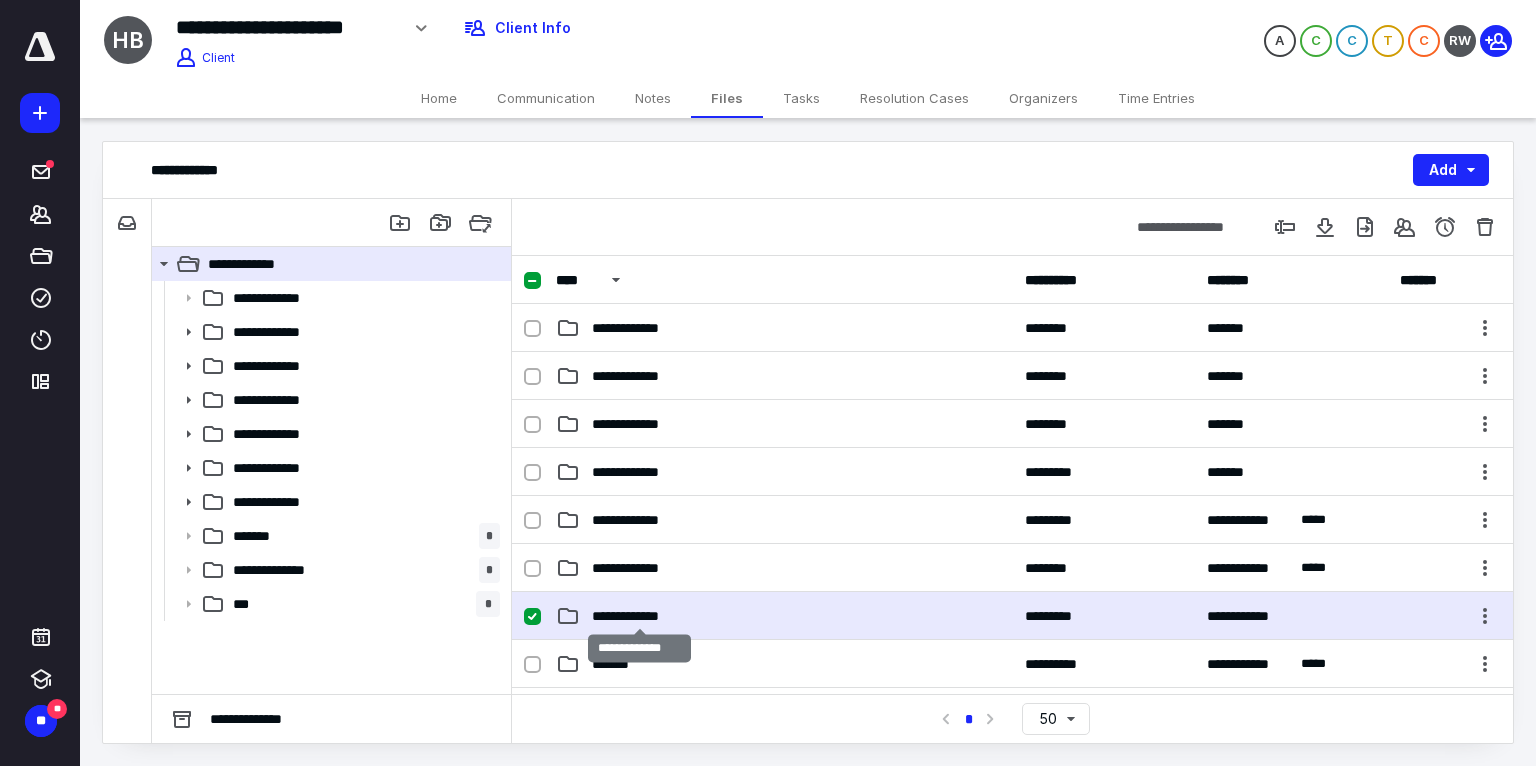 click on "**********" at bounding box center (640, 616) 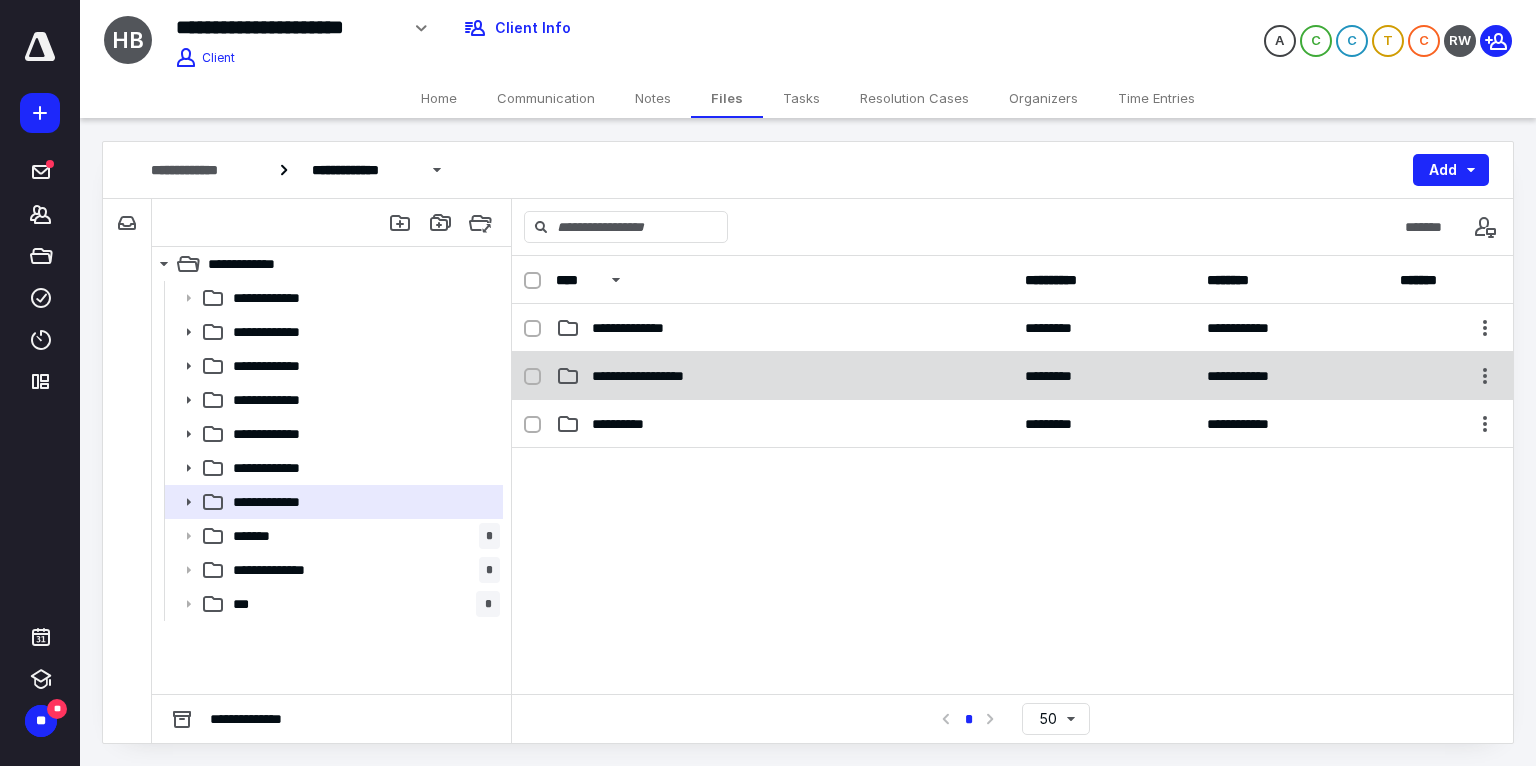 click on "**********" at bounding box center [652, 376] 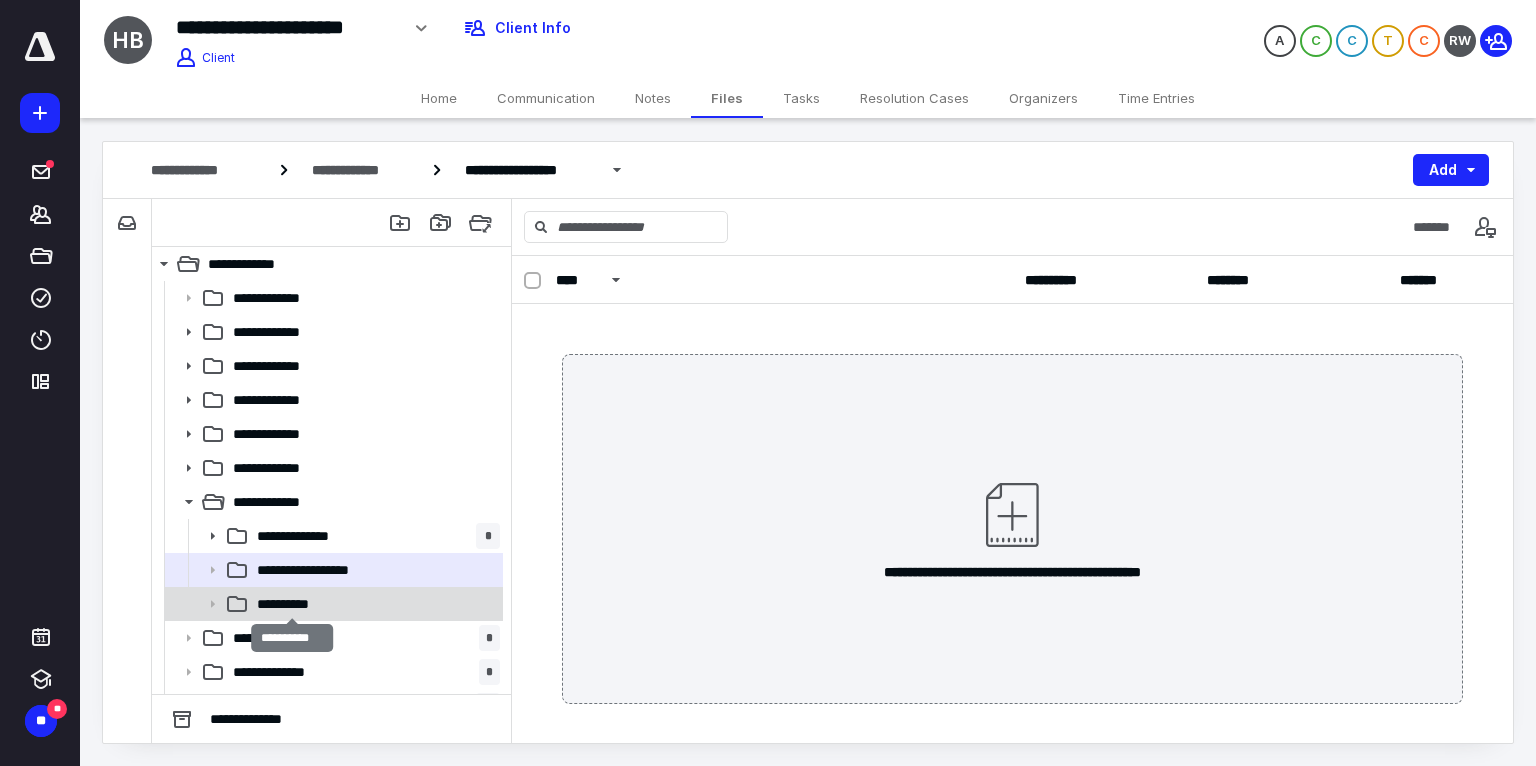 click on "**********" at bounding box center [292, 604] 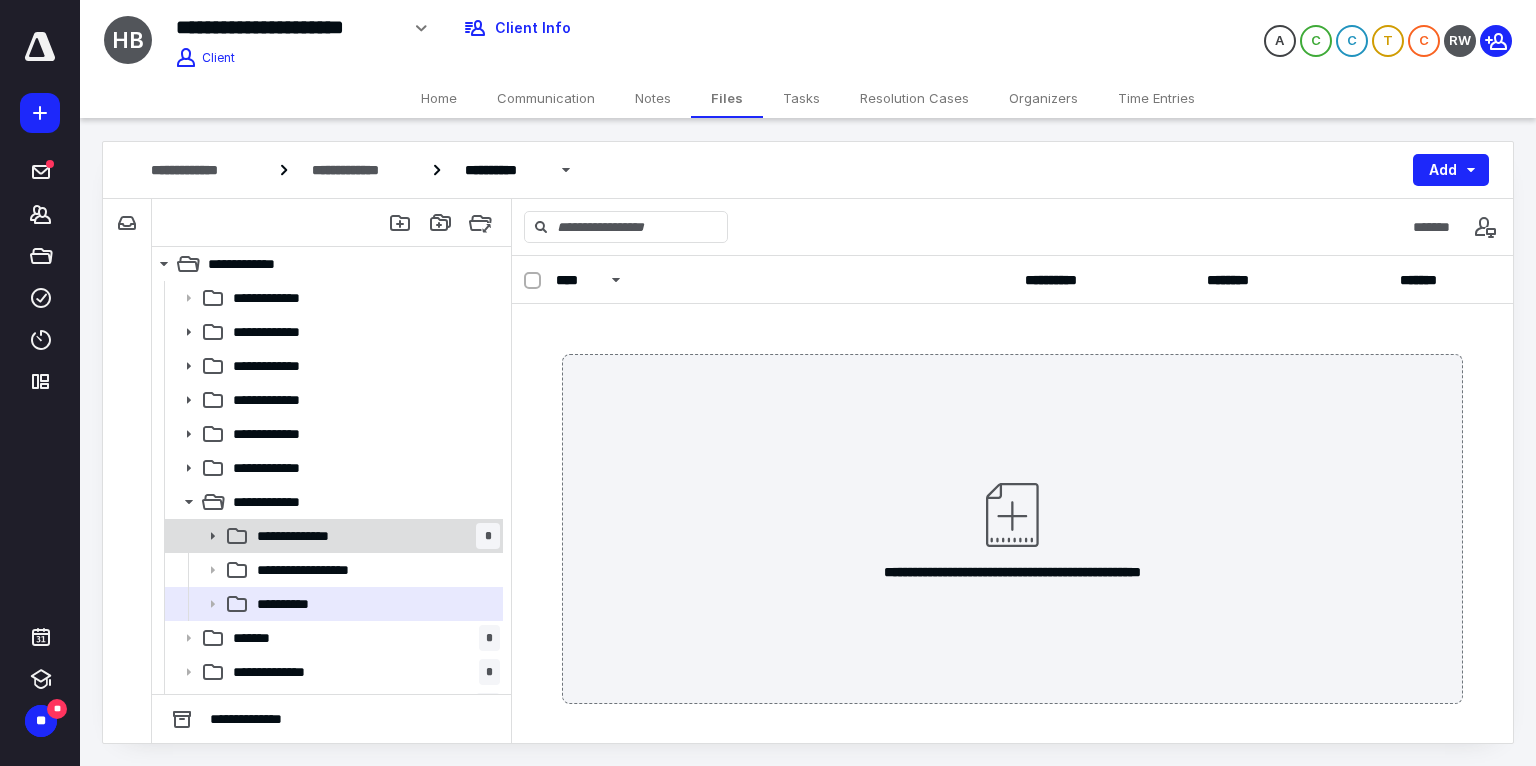 click on "**********" at bounding box center (310, 536) 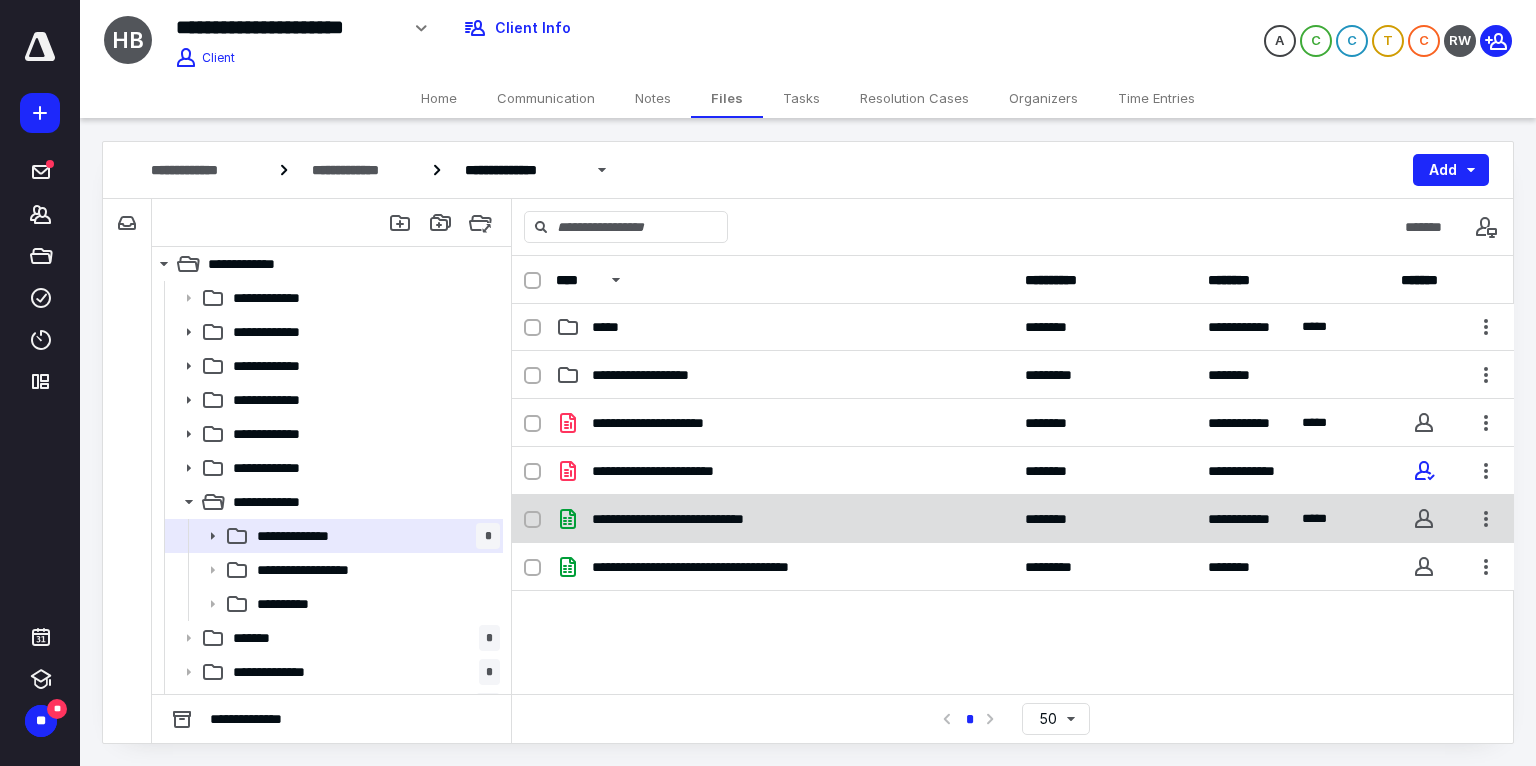 scroll, scrollTop: 100, scrollLeft: 0, axis: vertical 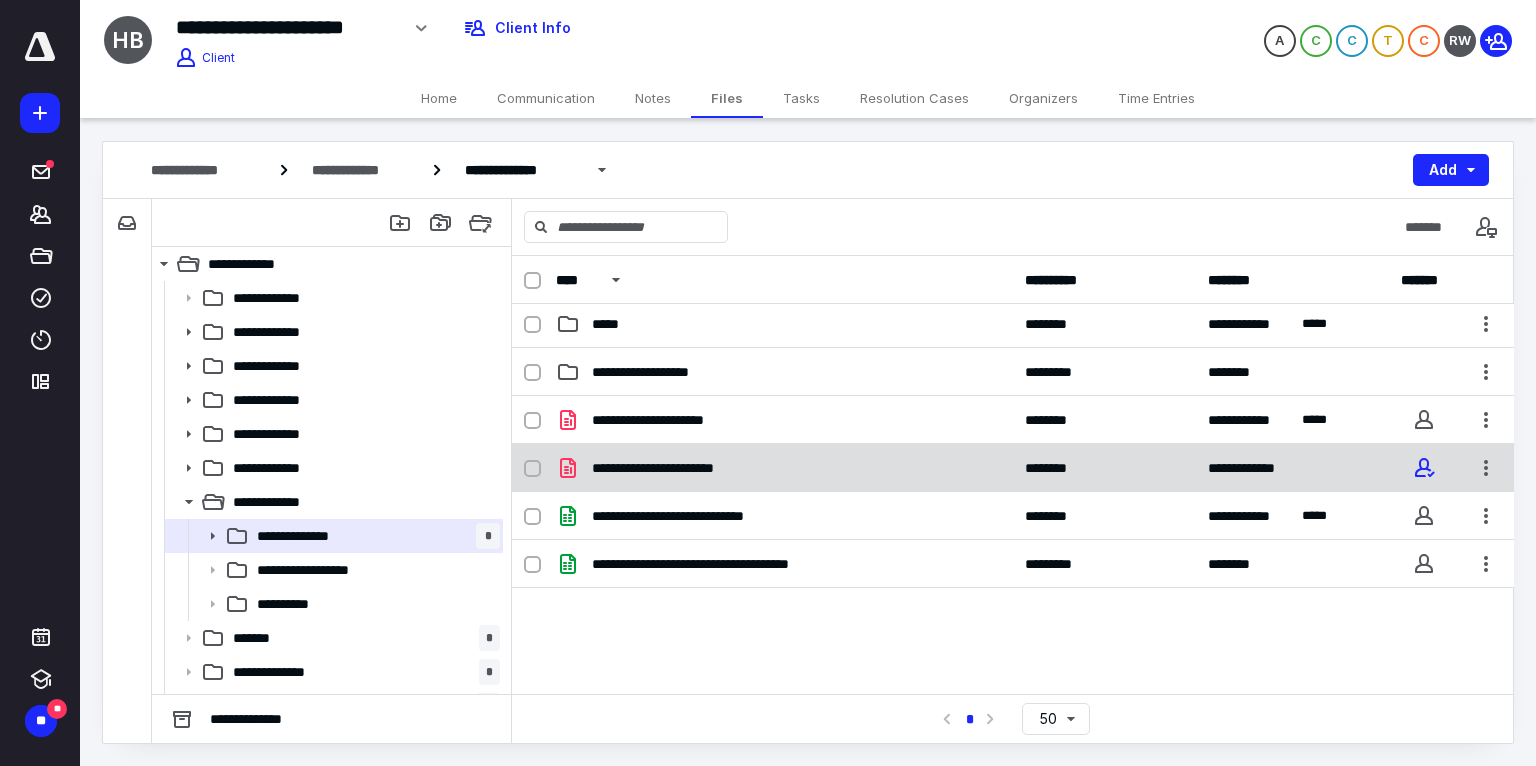 click on "**********" at bounding box center (679, 468) 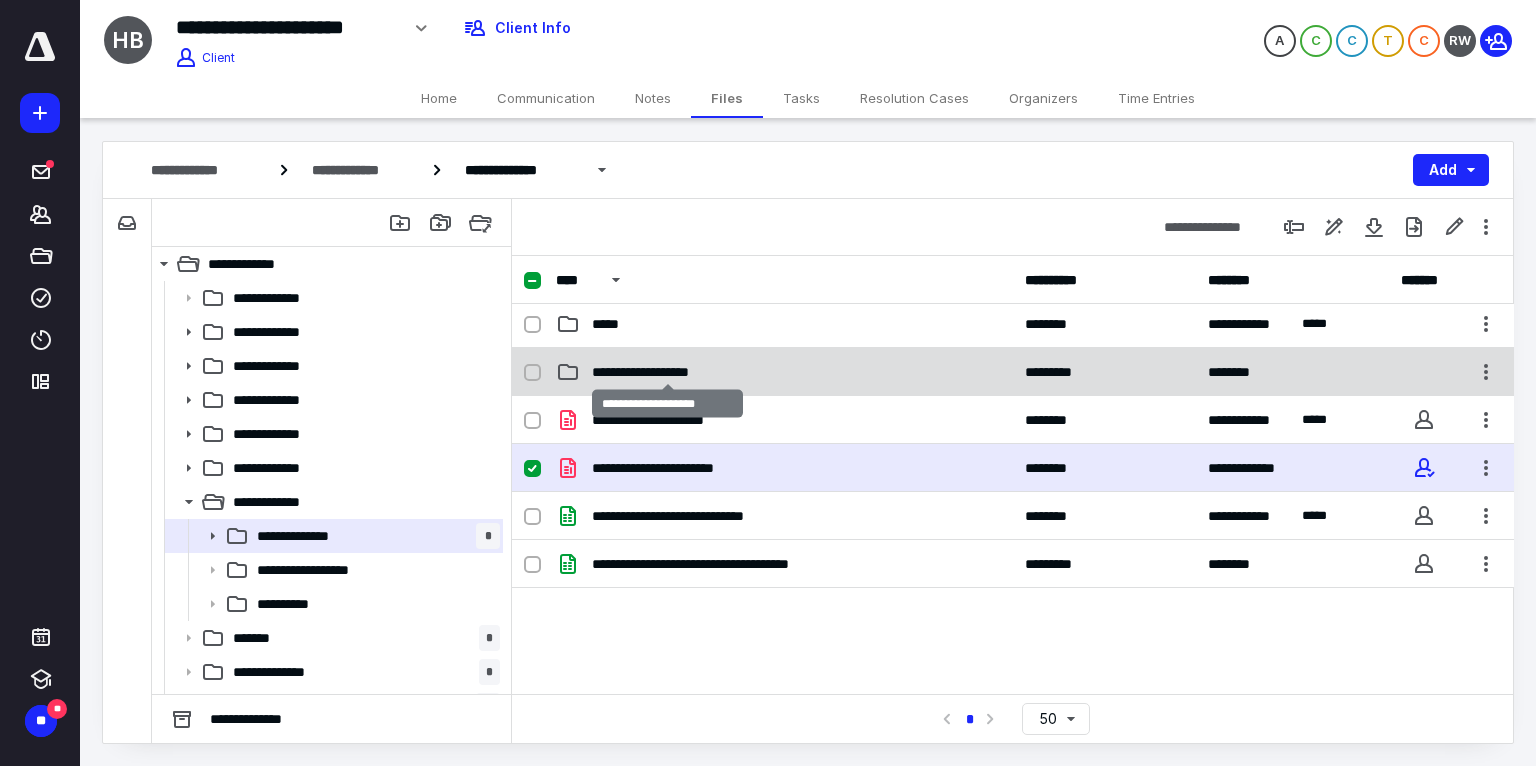 click on "**********" at bounding box center [667, 372] 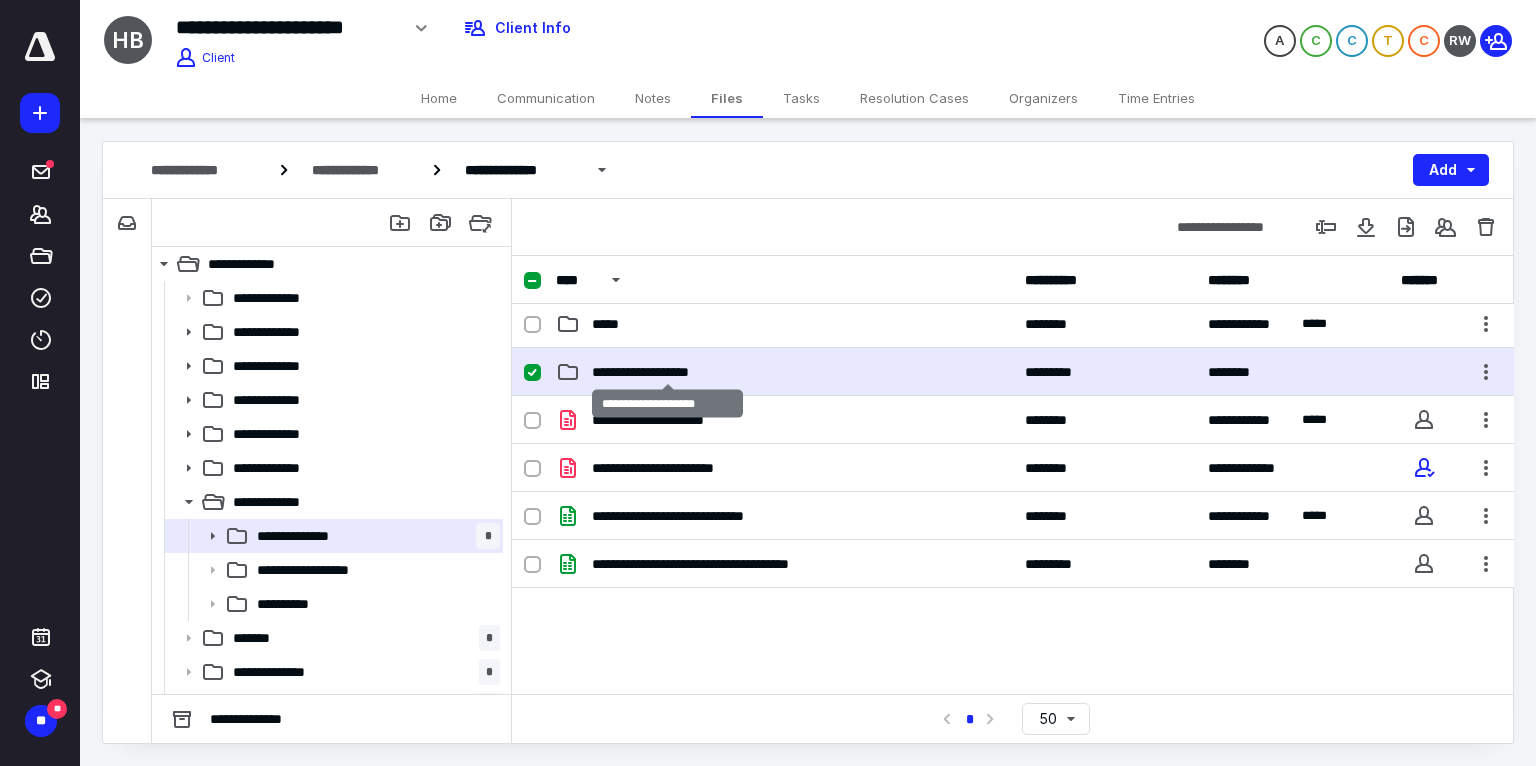 click on "**********" at bounding box center (667, 372) 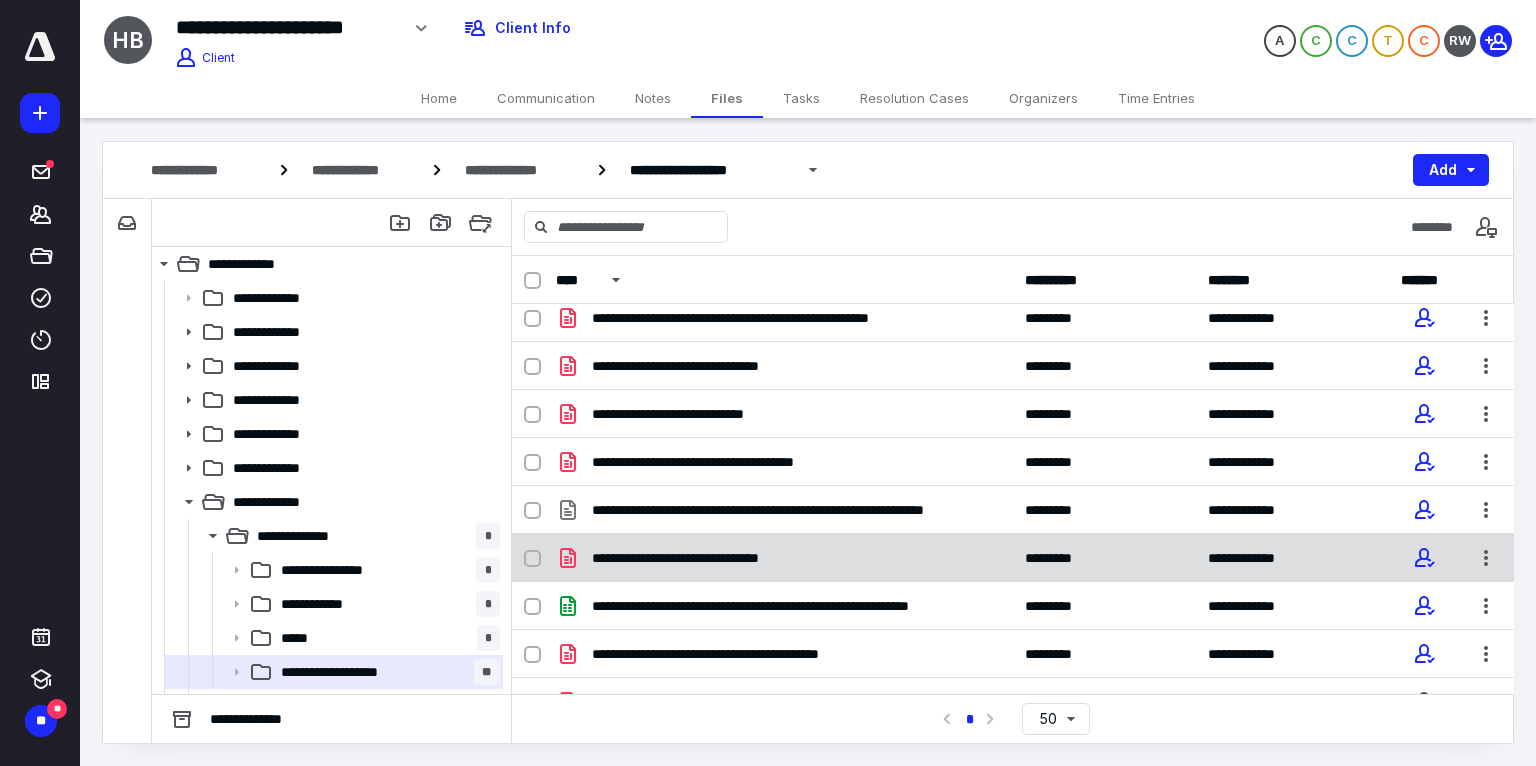 scroll, scrollTop: 0, scrollLeft: 0, axis: both 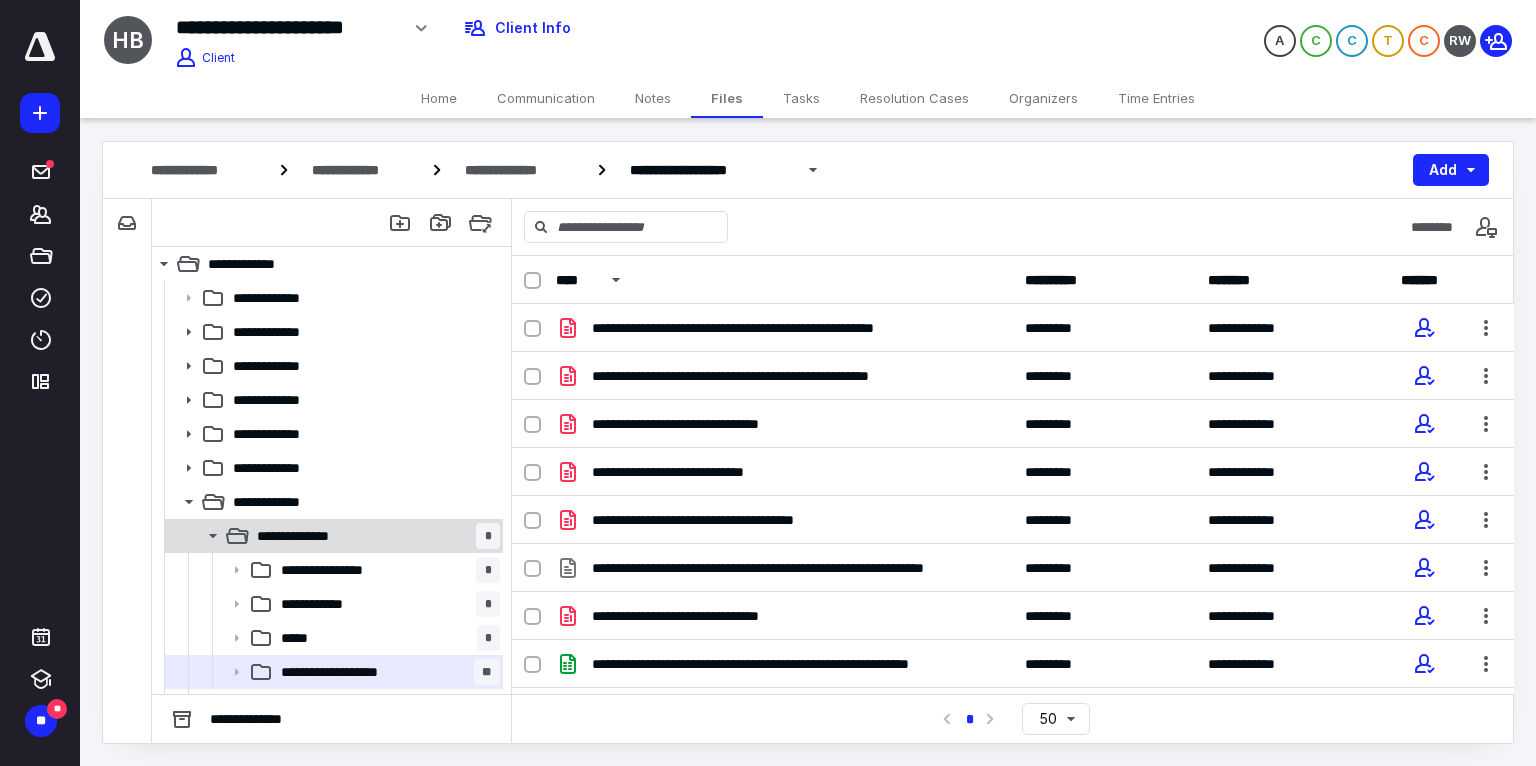 click on "**********" at bounding box center (374, 536) 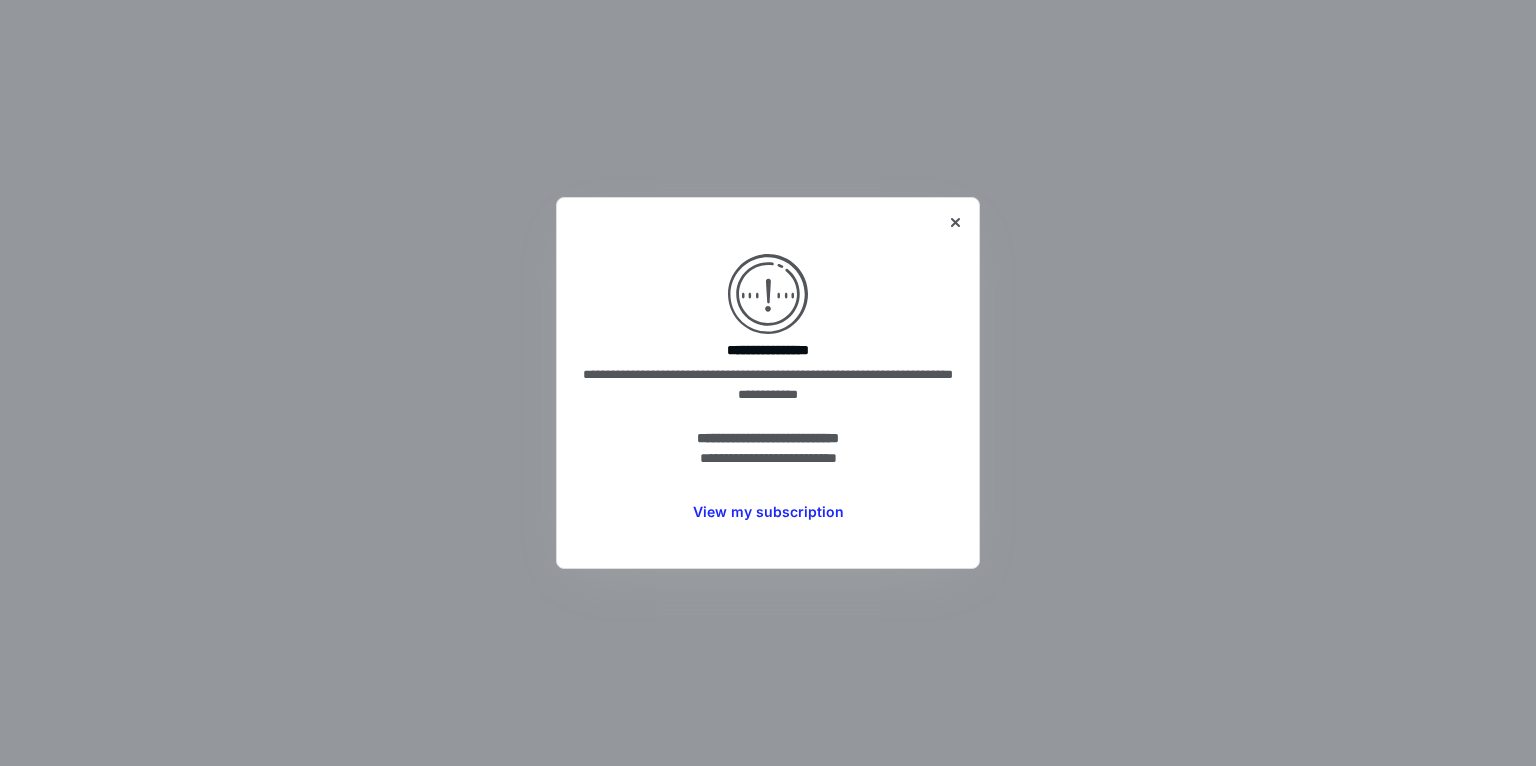 scroll, scrollTop: 0, scrollLeft: 0, axis: both 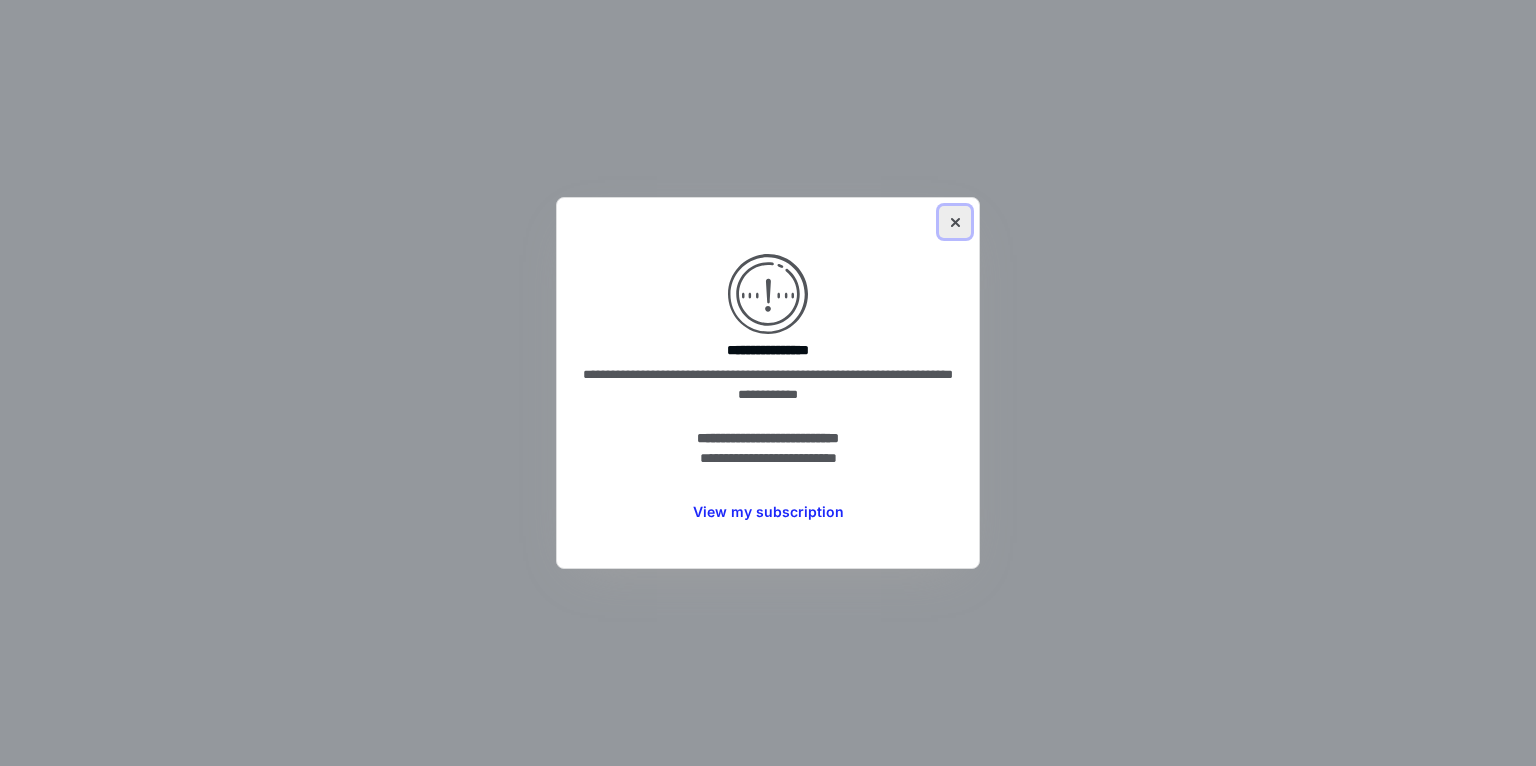click at bounding box center [955, 222] 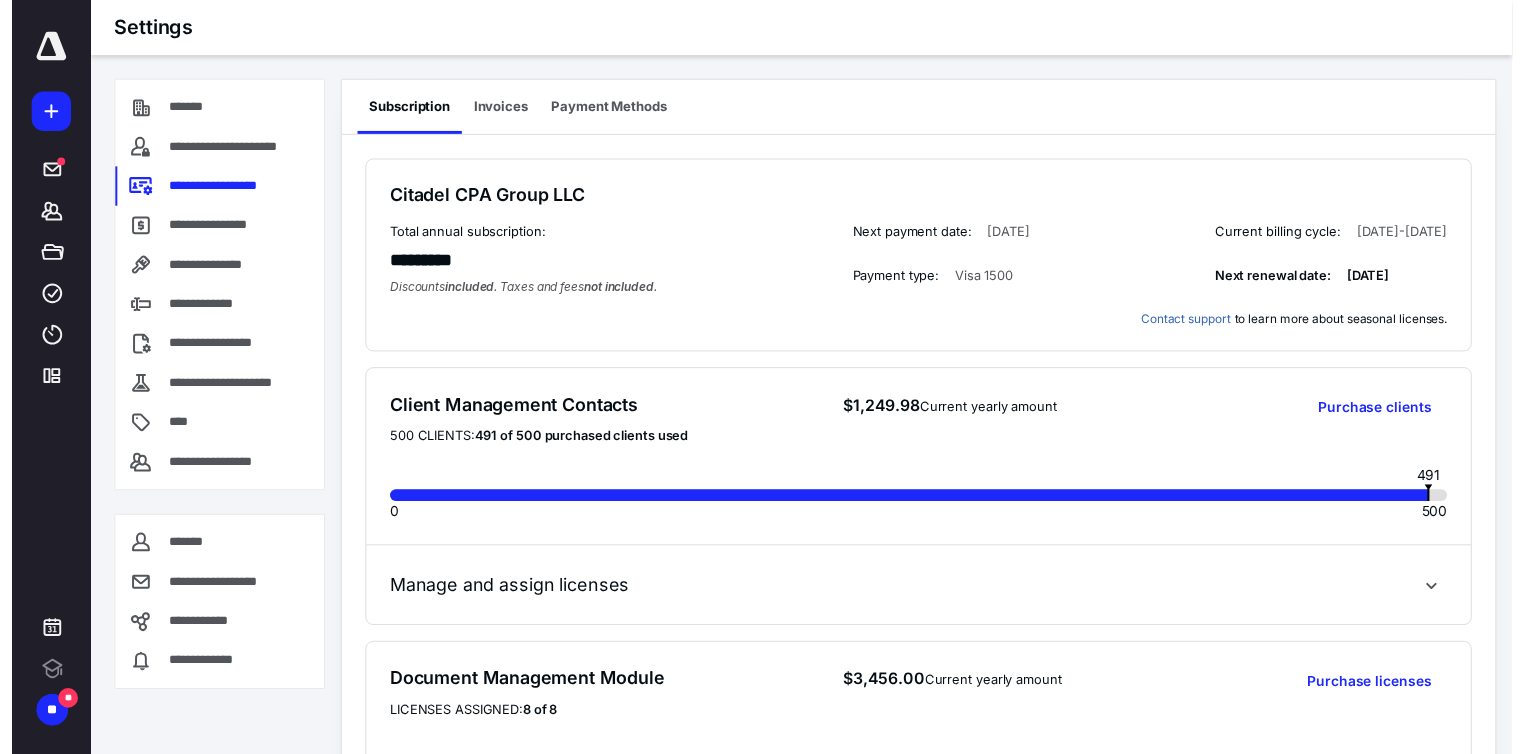 scroll, scrollTop: 0, scrollLeft: 0, axis: both 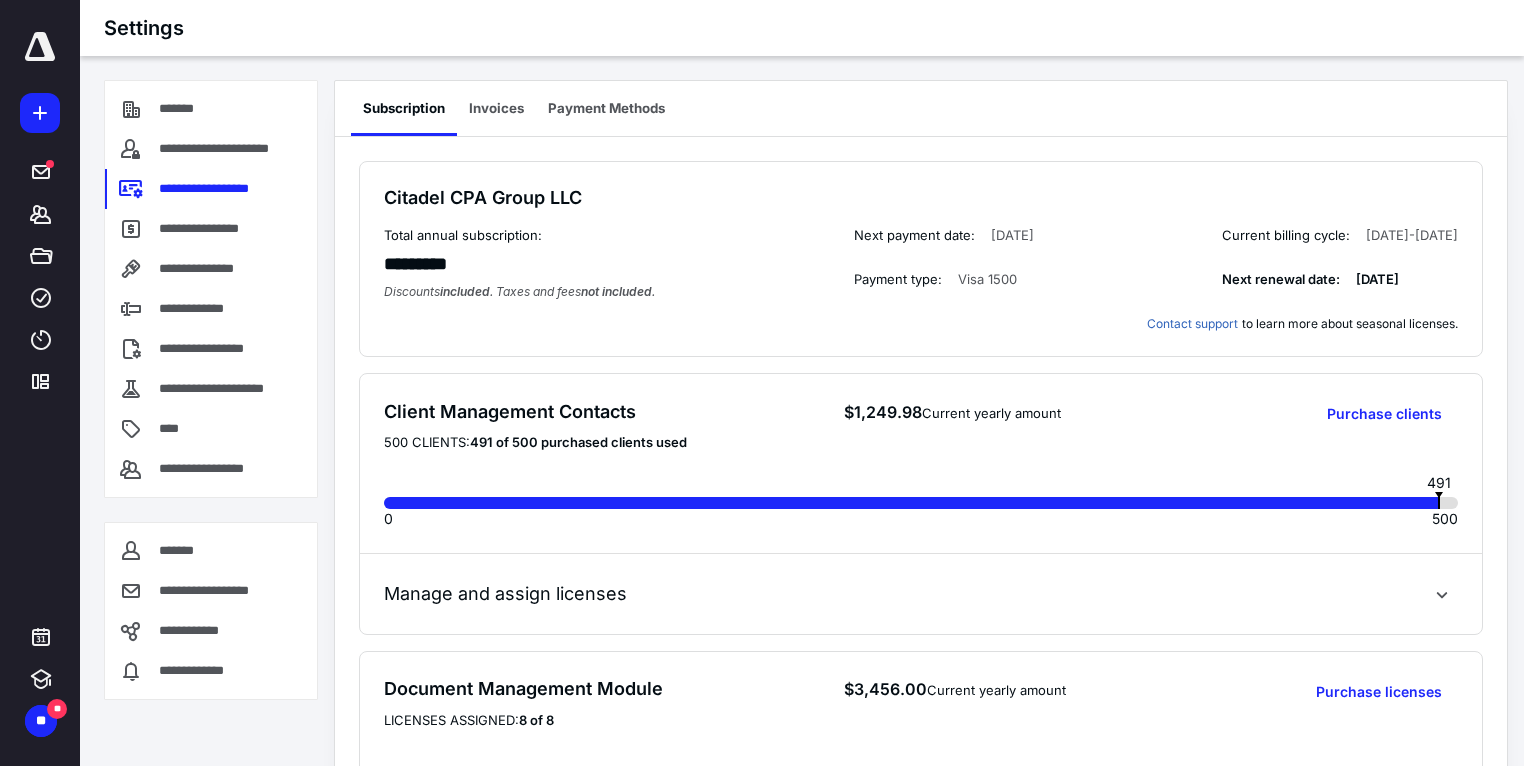 click on "***** ******* ***** **** **** *********" at bounding box center (40, 217) 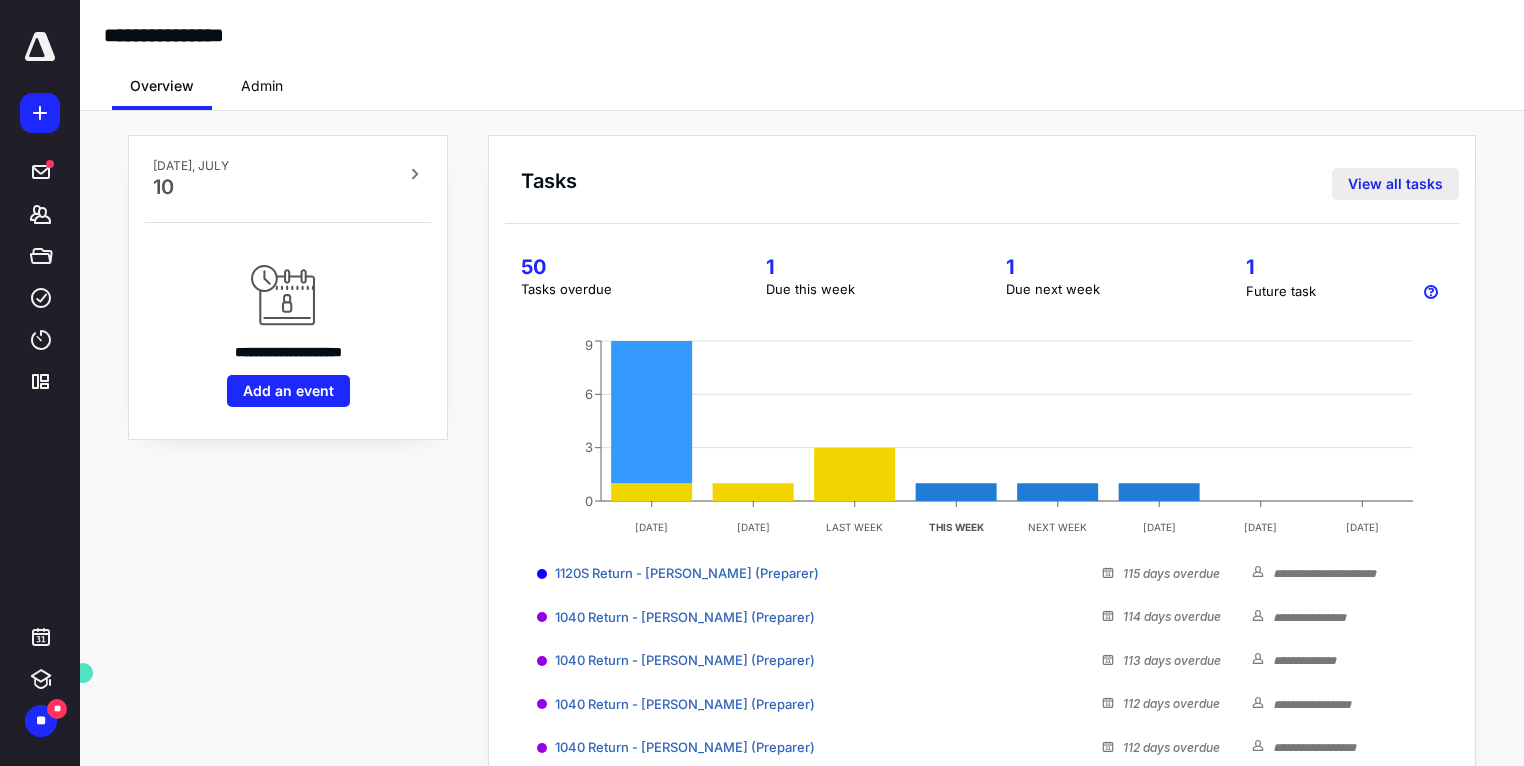 click on "View all tasks" at bounding box center (1395, 184) 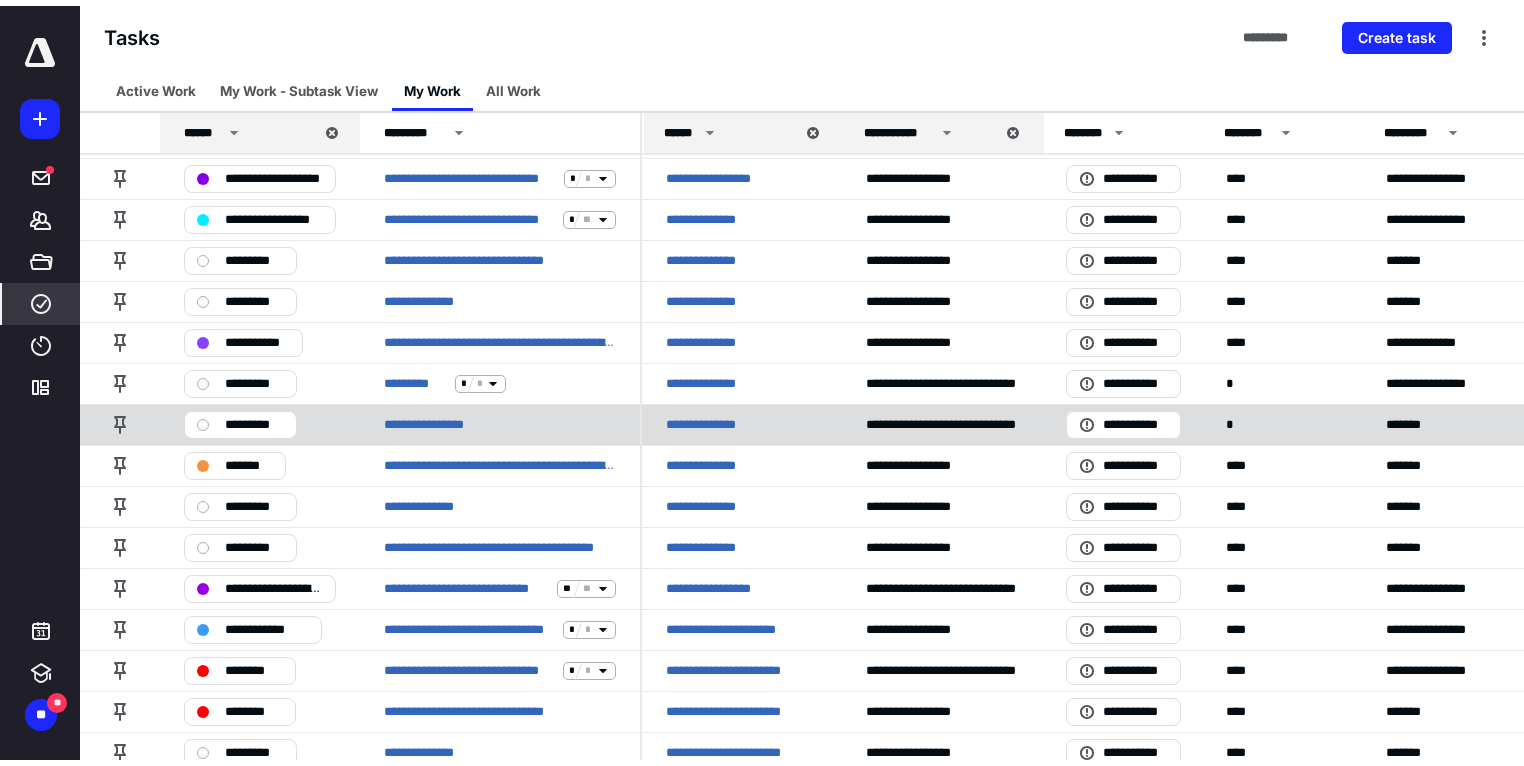 scroll, scrollTop: 0, scrollLeft: 0, axis: both 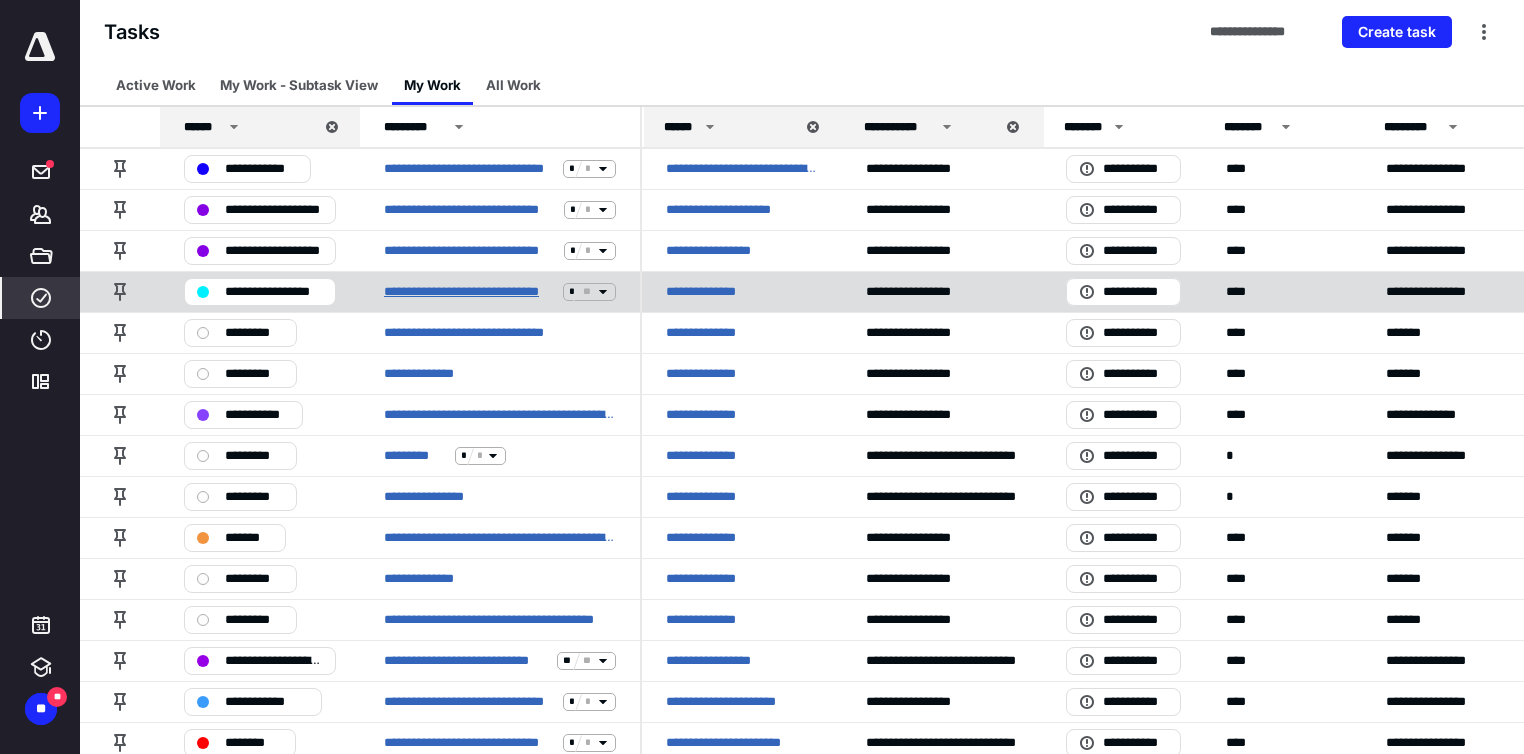 click on "**********" at bounding box center [469, 292] 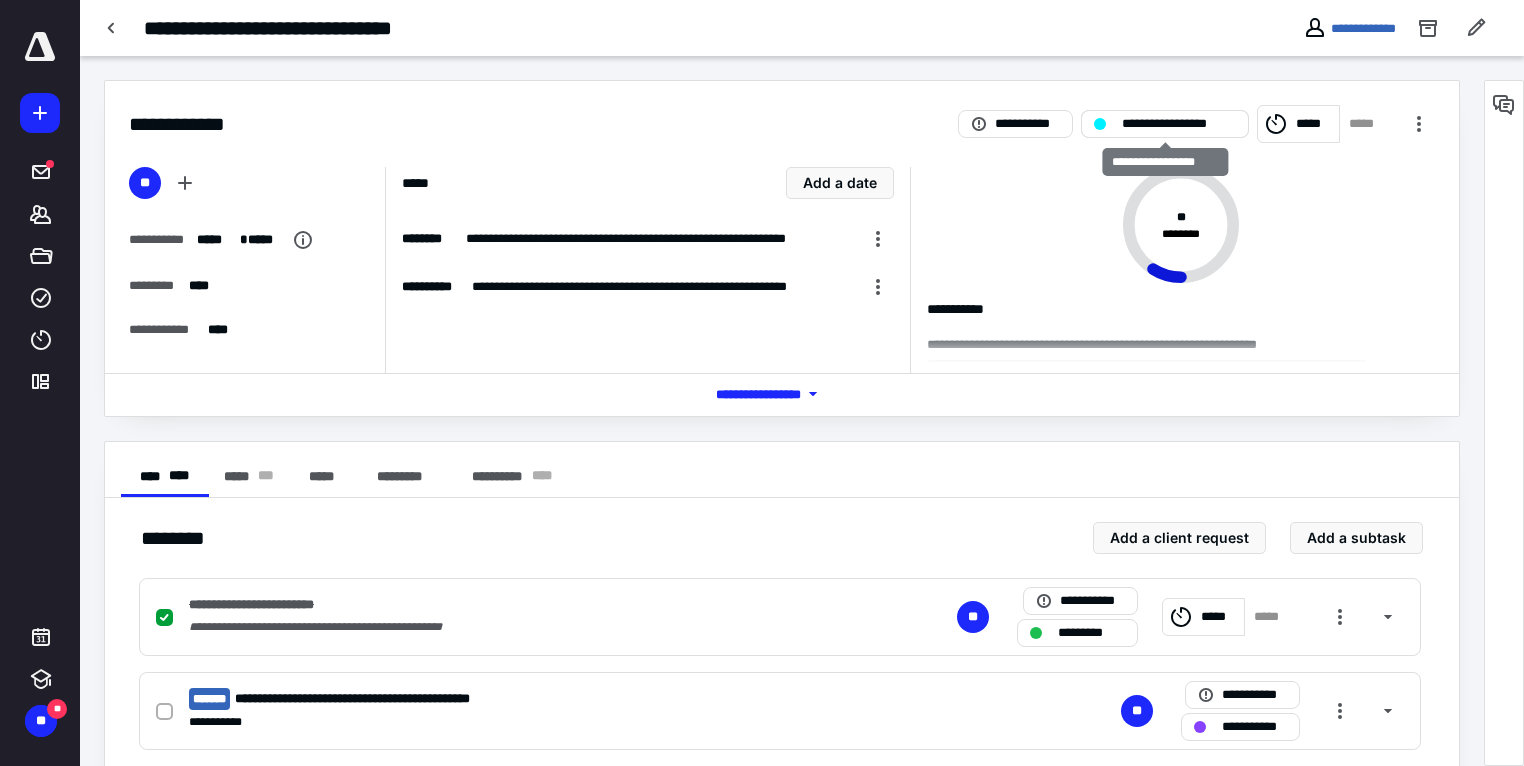 click on "**********" at bounding box center (1179, 124) 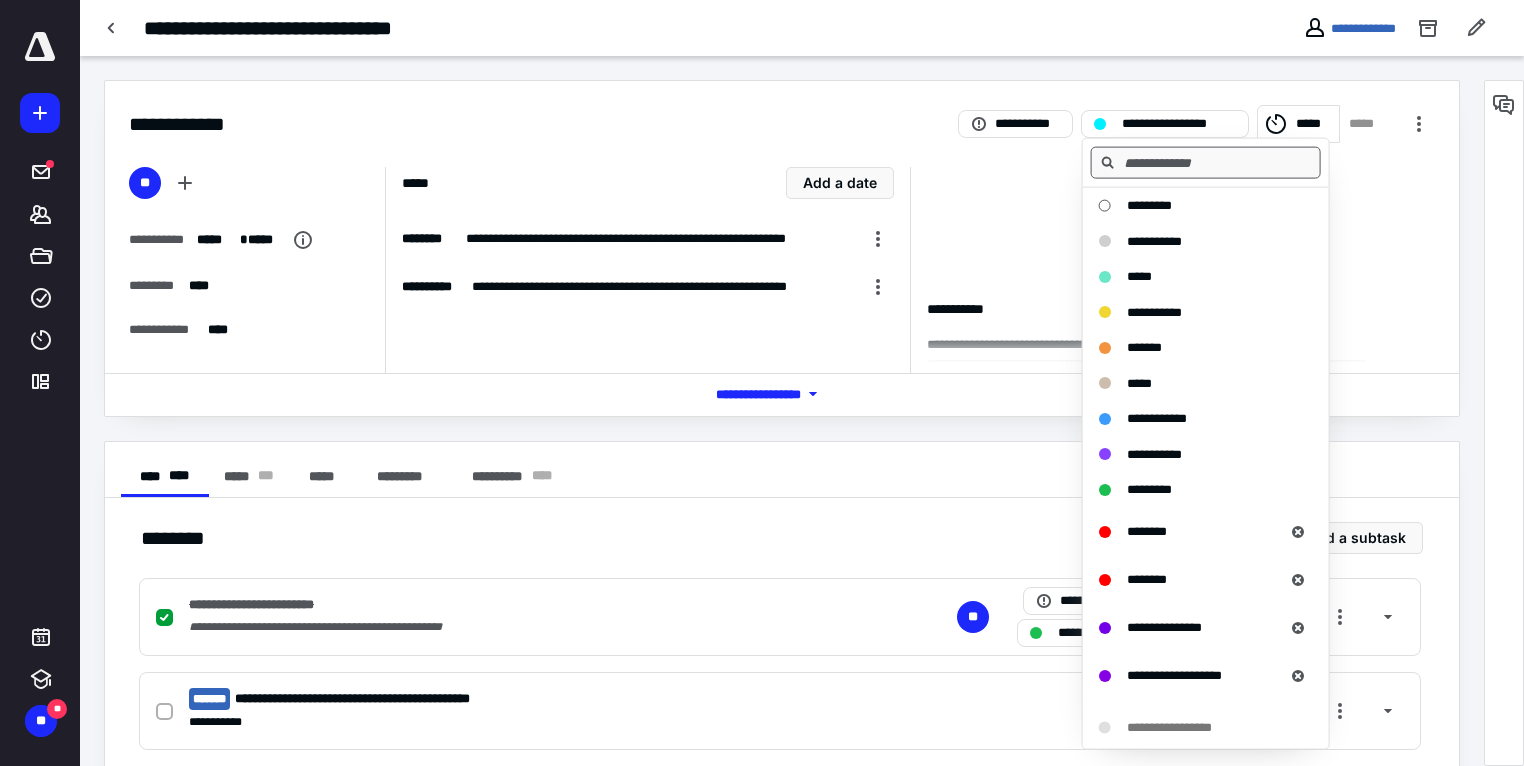 drag, startPoint x: 1406, startPoint y: 230, endPoint x: 1252, endPoint y: 169, distance: 165.64117 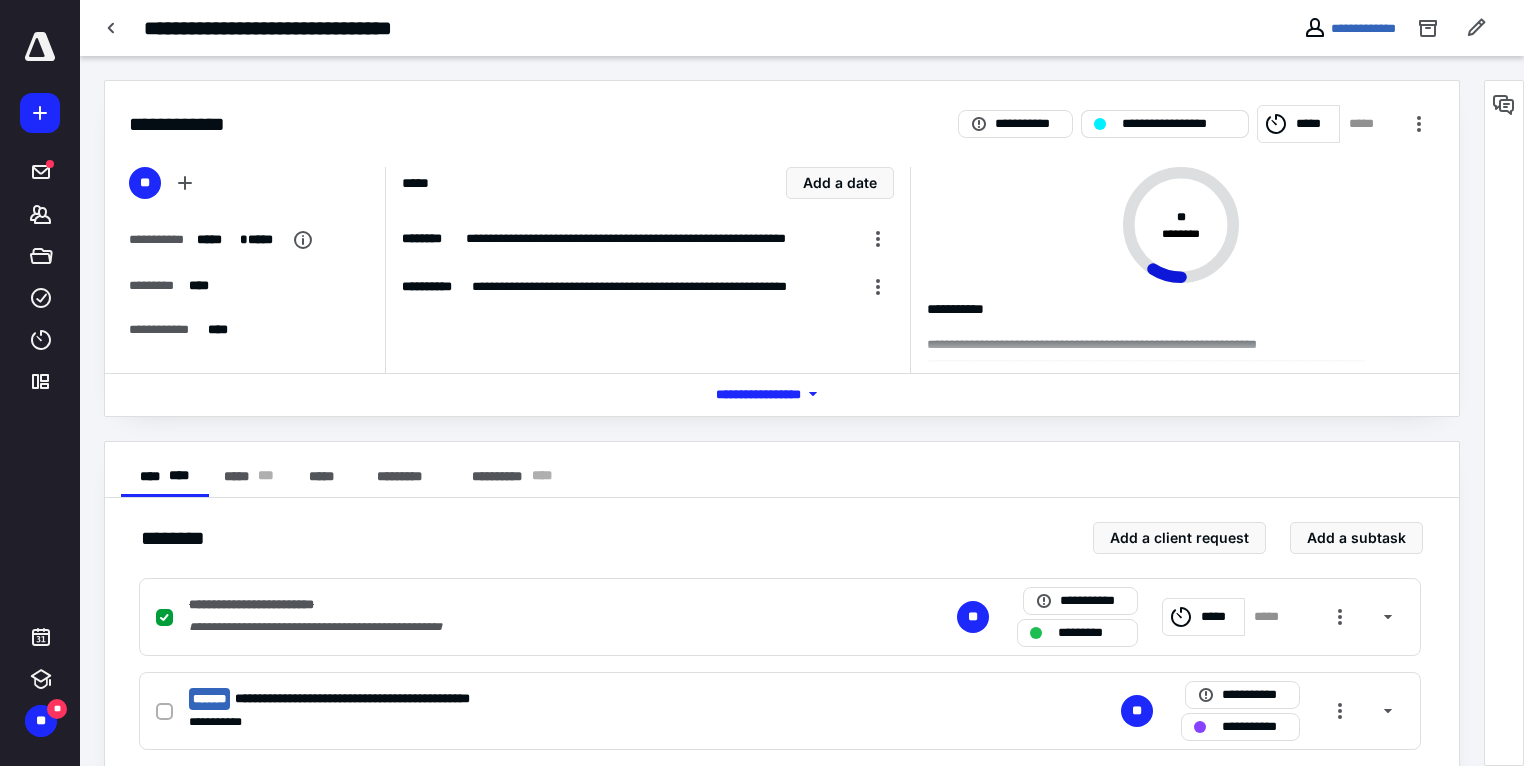 click on "**********" at bounding box center (1179, 124) 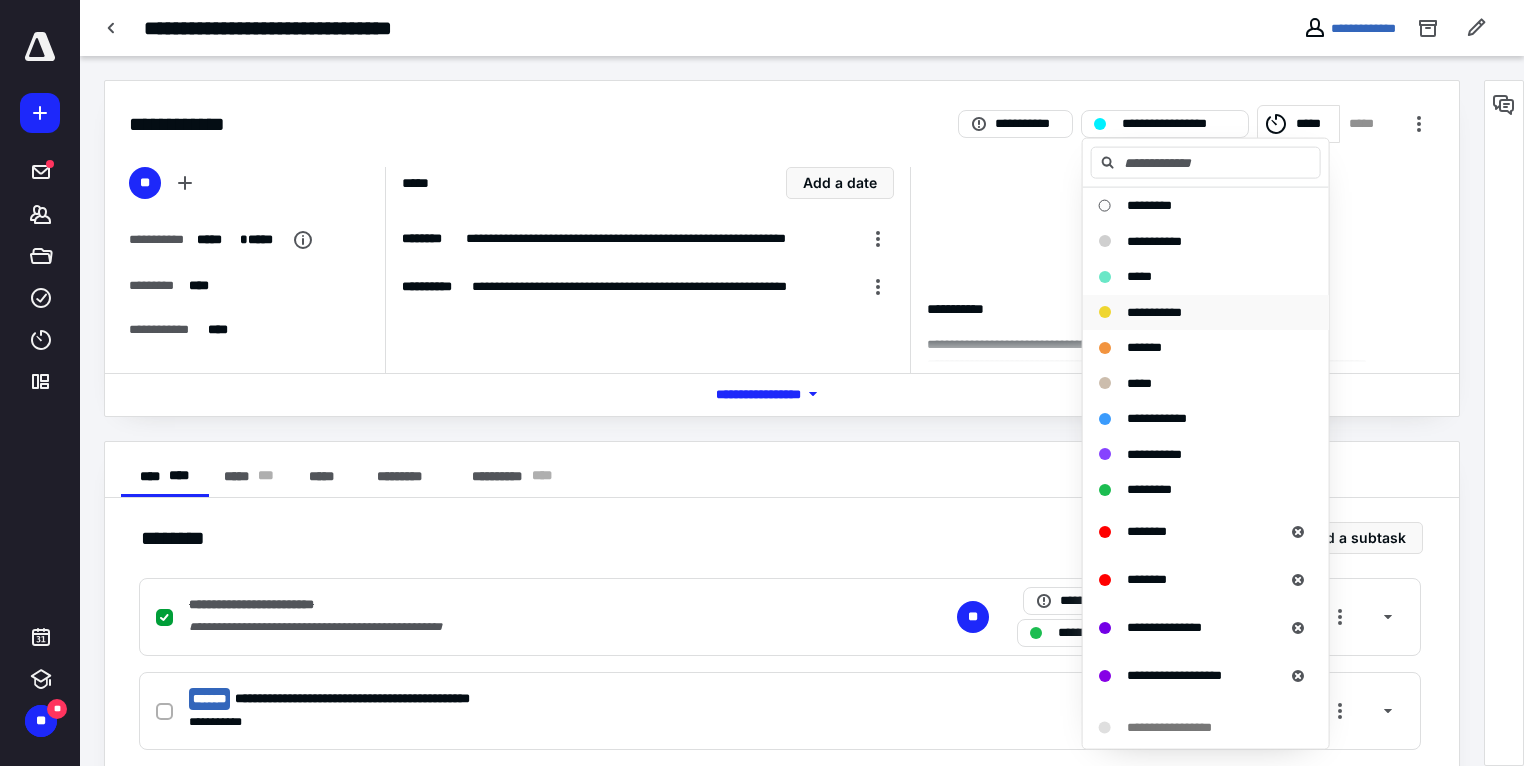 click on "**********" at bounding box center (1154, 311) 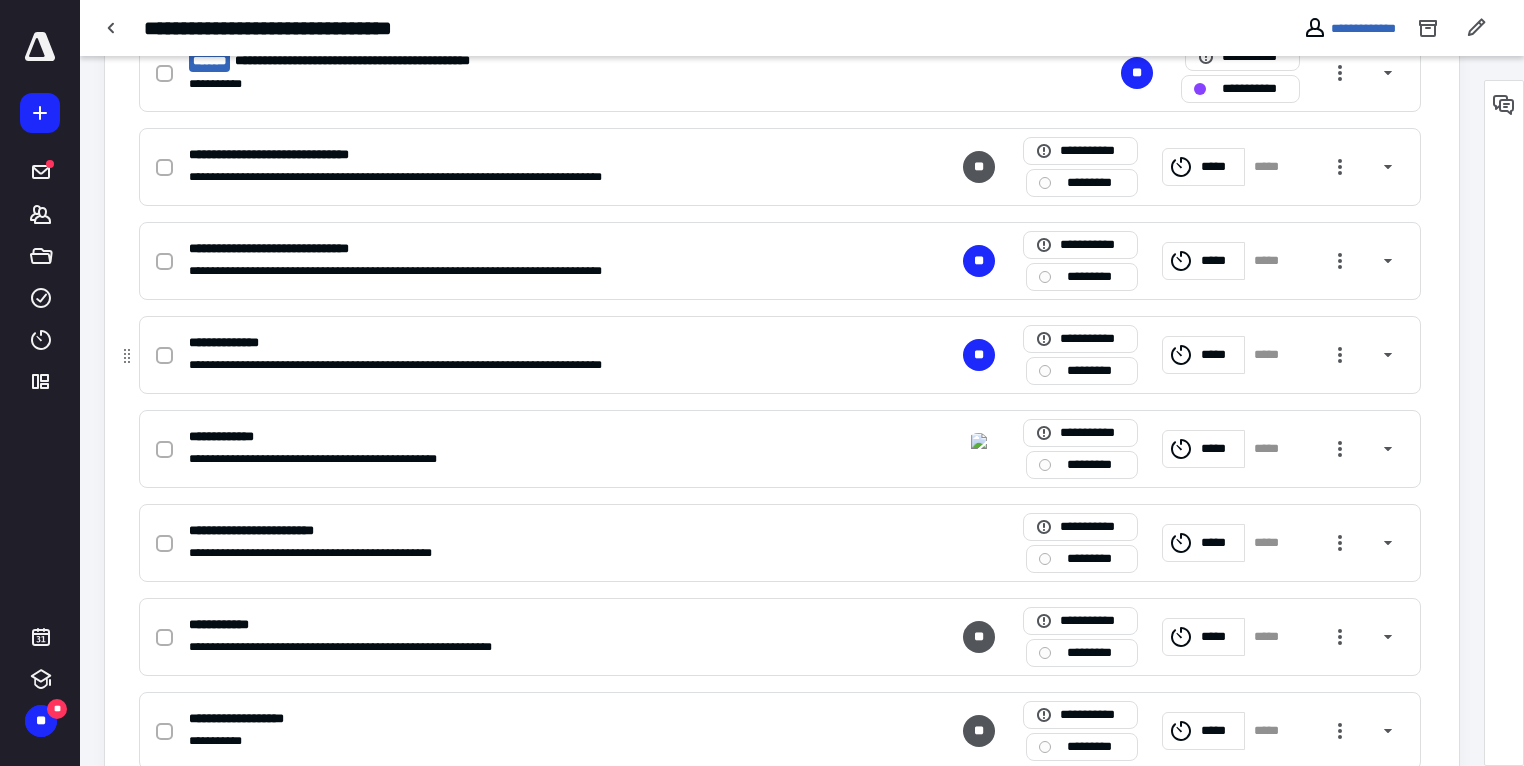 scroll, scrollTop: 640, scrollLeft: 0, axis: vertical 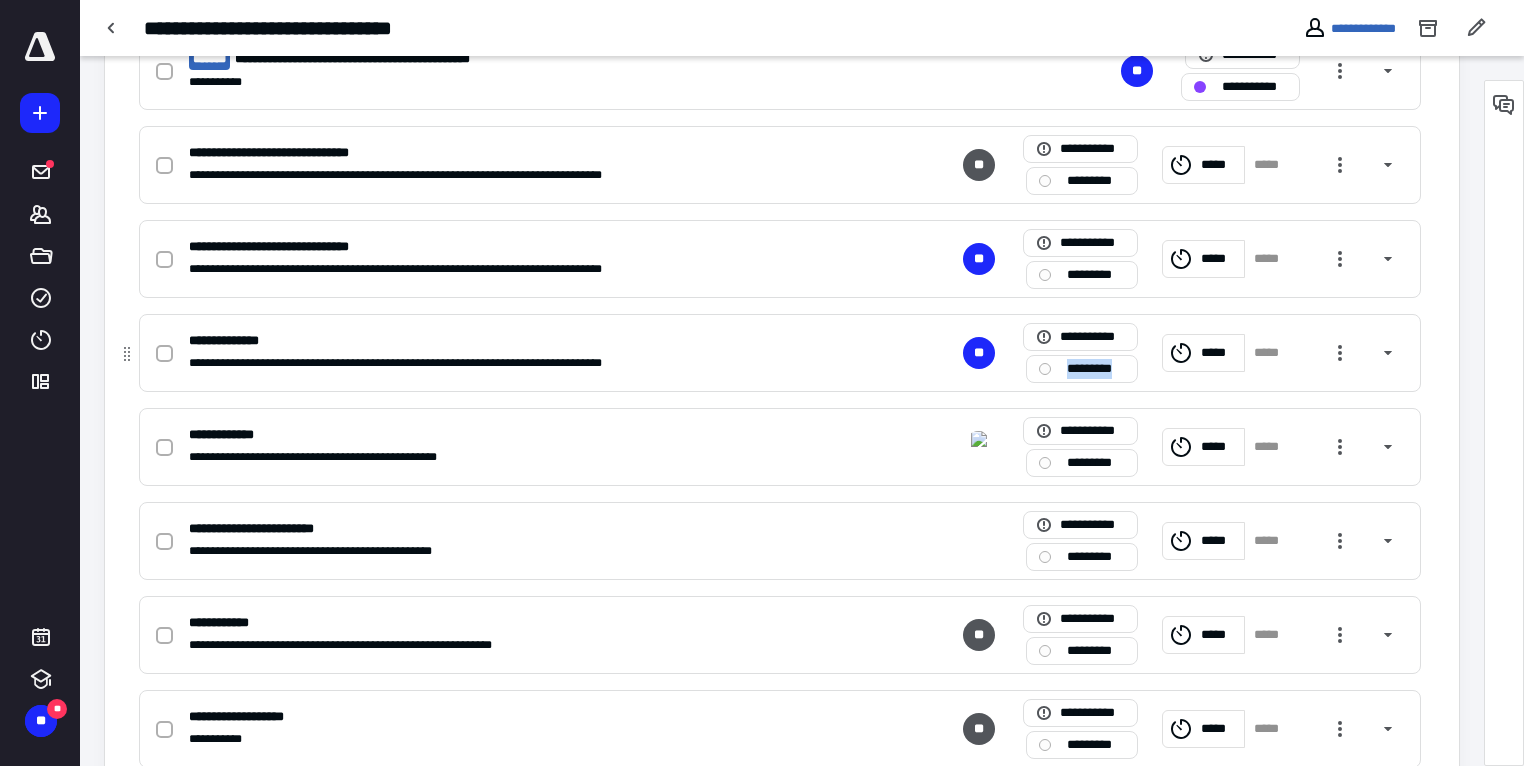drag, startPoint x: 1132, startPoint y: 340, endPoint x: 1164, endPoint y: 326, distance: 34.928497 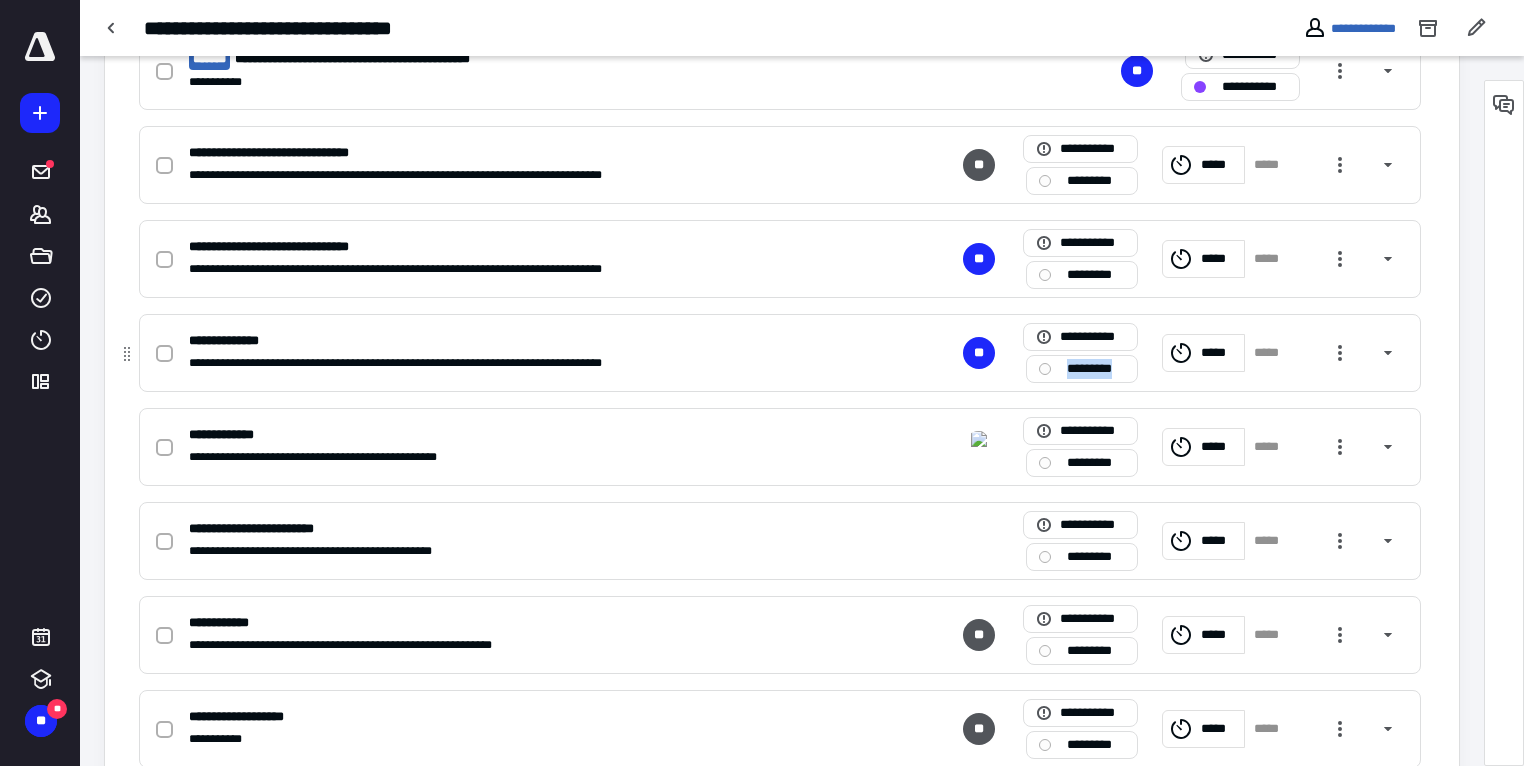 click on "*********" at bounding box center (1082, 369) 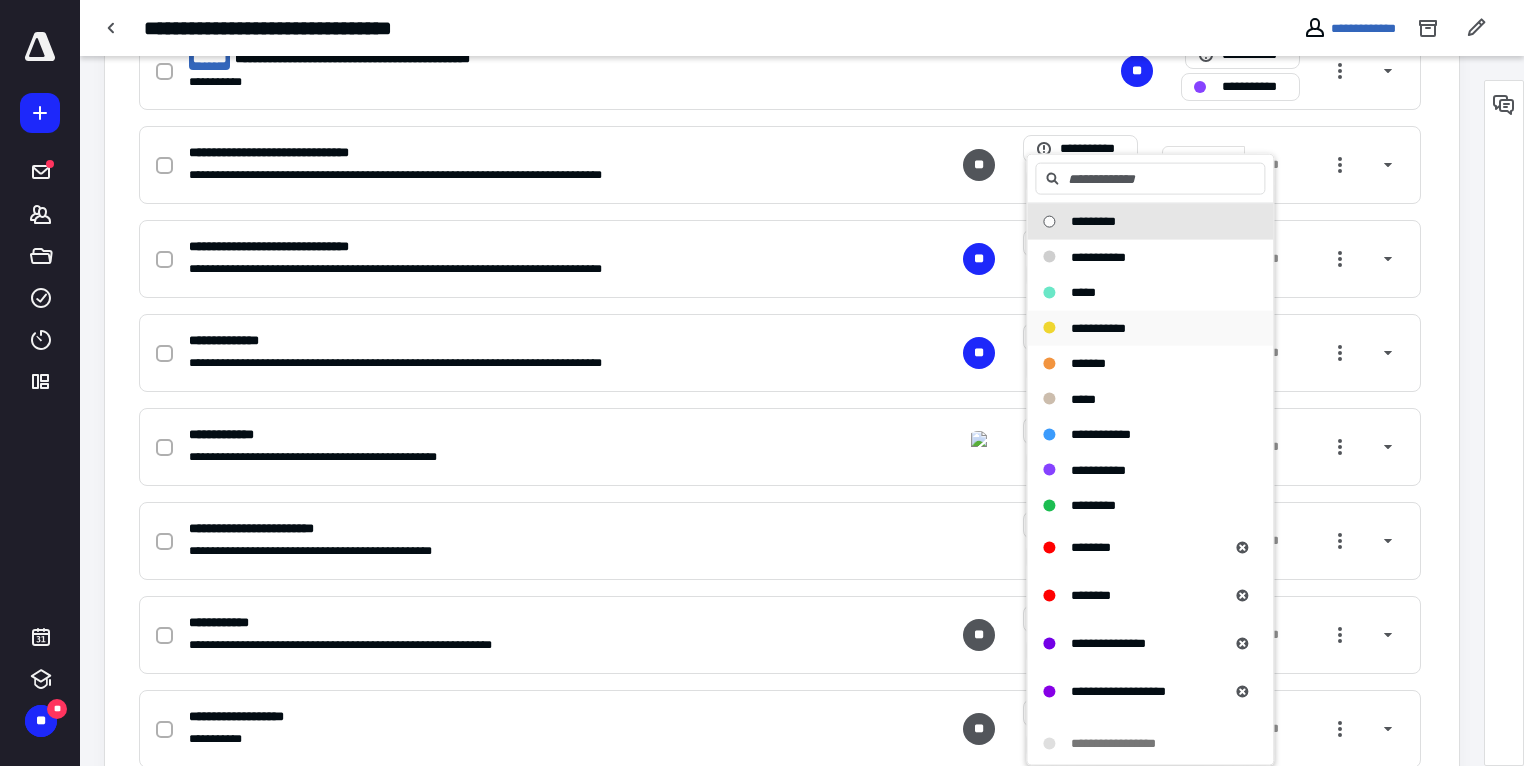 click on "**********" at bounding box center (1098, 327) 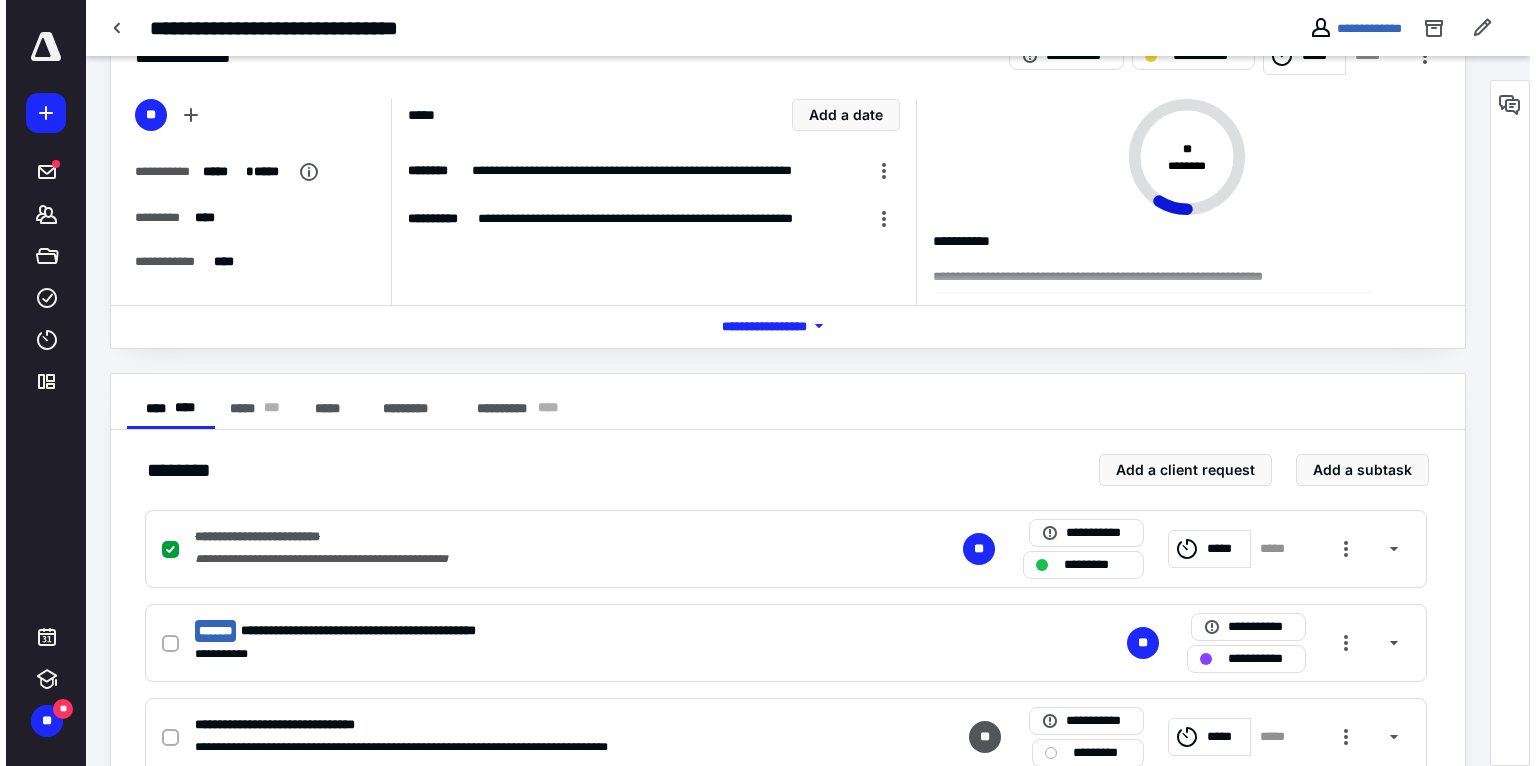 scroll, scrollTop: 0, scrollLeft: 0, axis: both 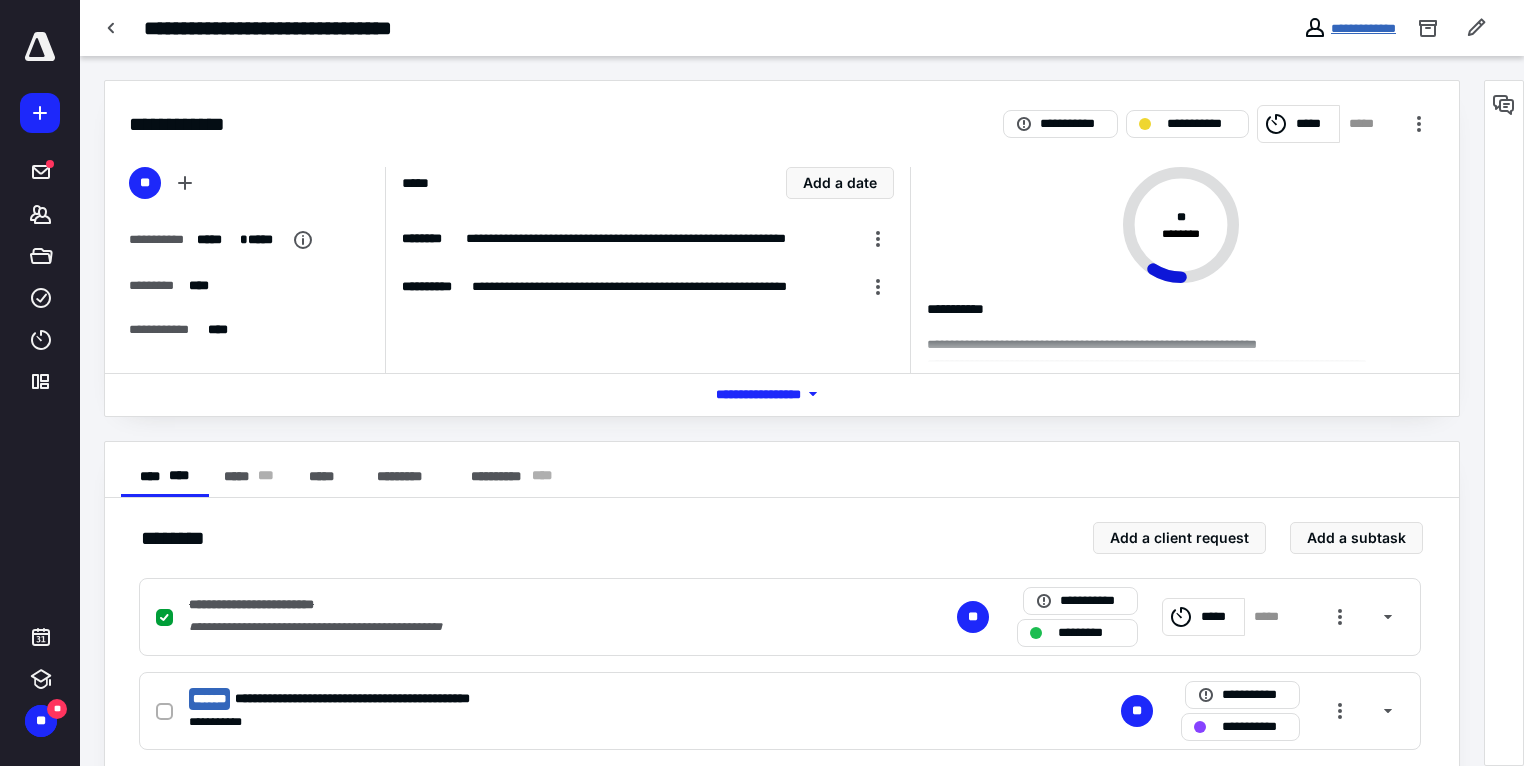 click on "**********" at bounding box center [1363, 28] 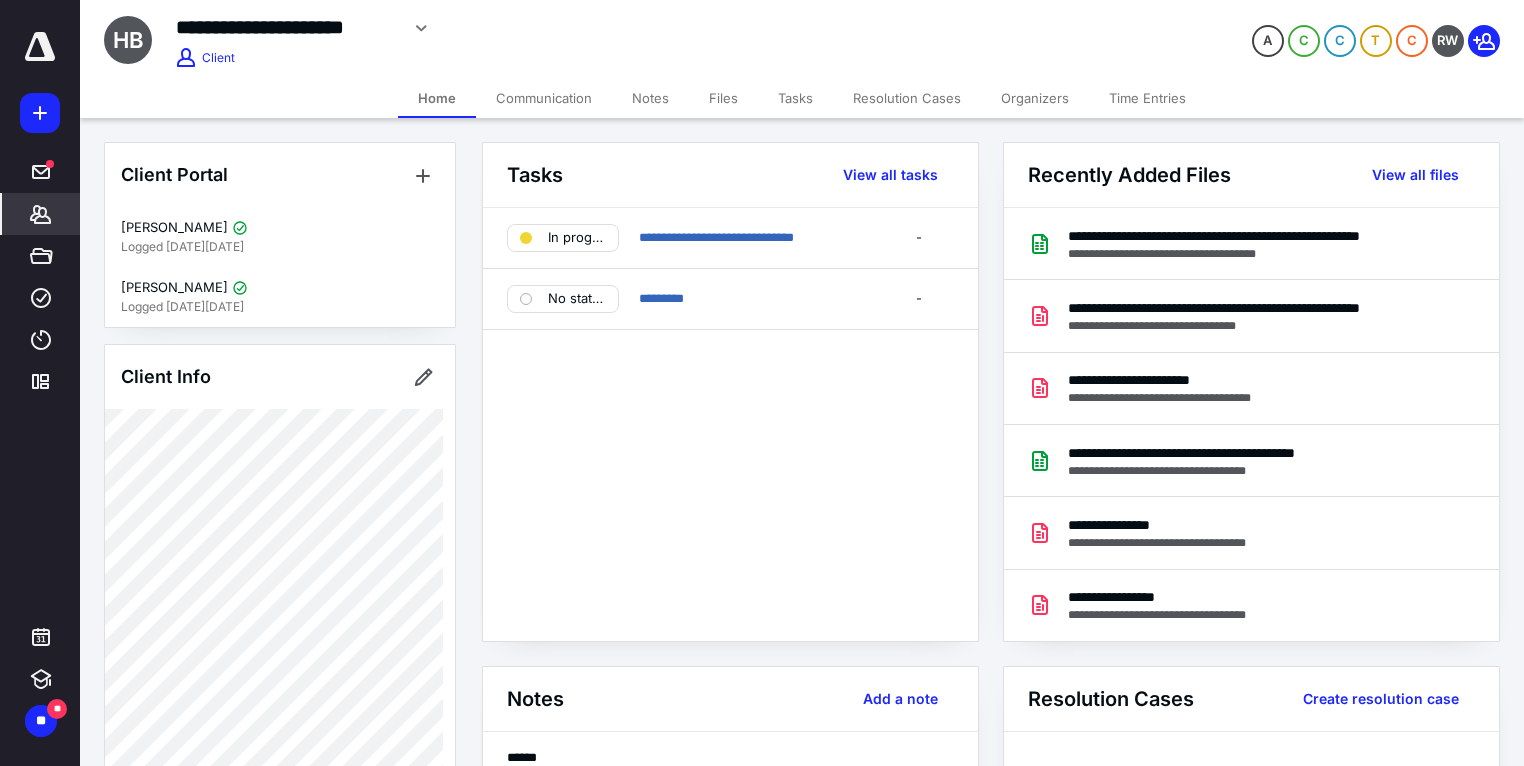 drag, startPoint x: 734, startPoint y: 102, endPoint x: 1130, endPoint y: 186, distance: 404.81107 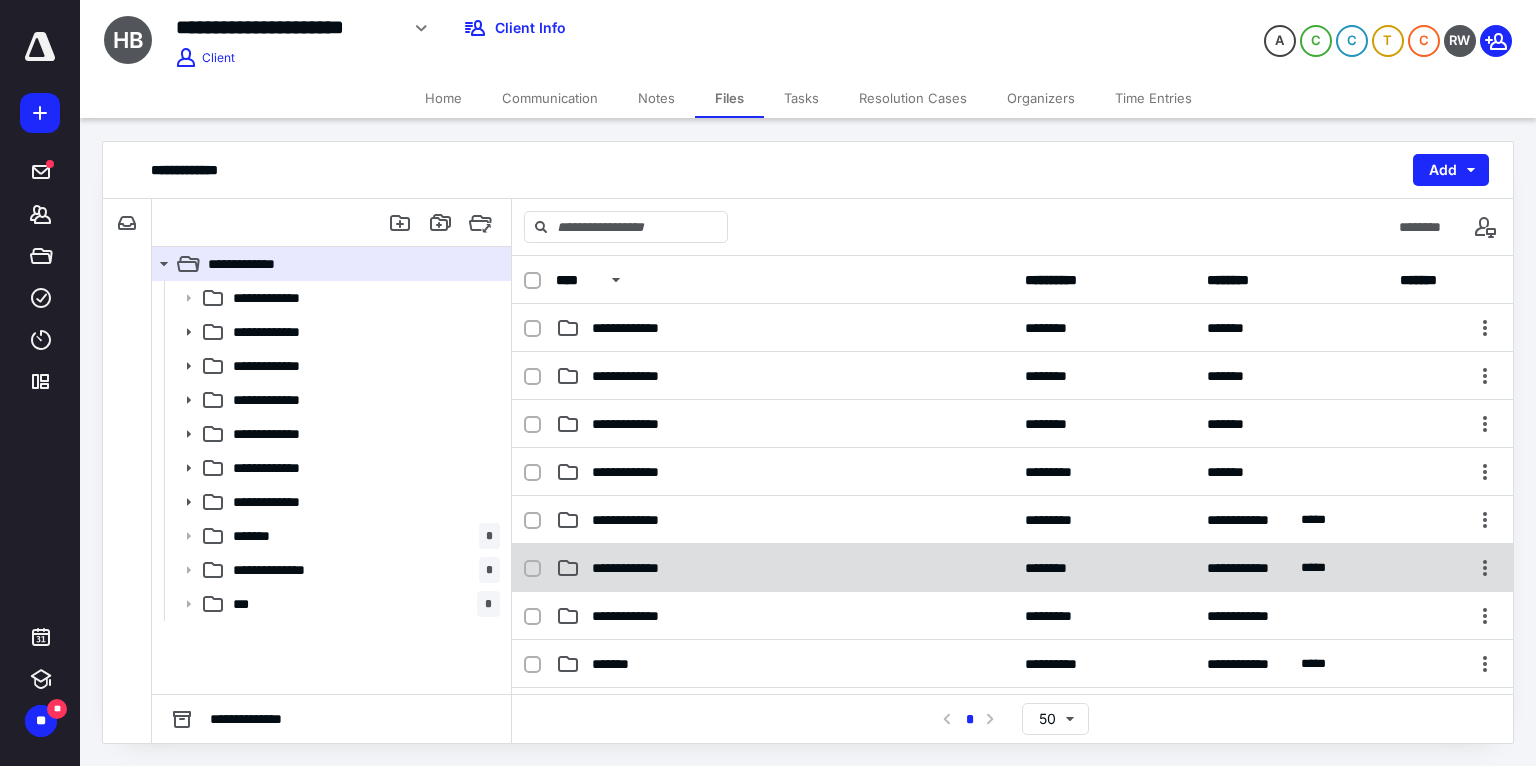 click on "**********" at bounding box center [640, 568] 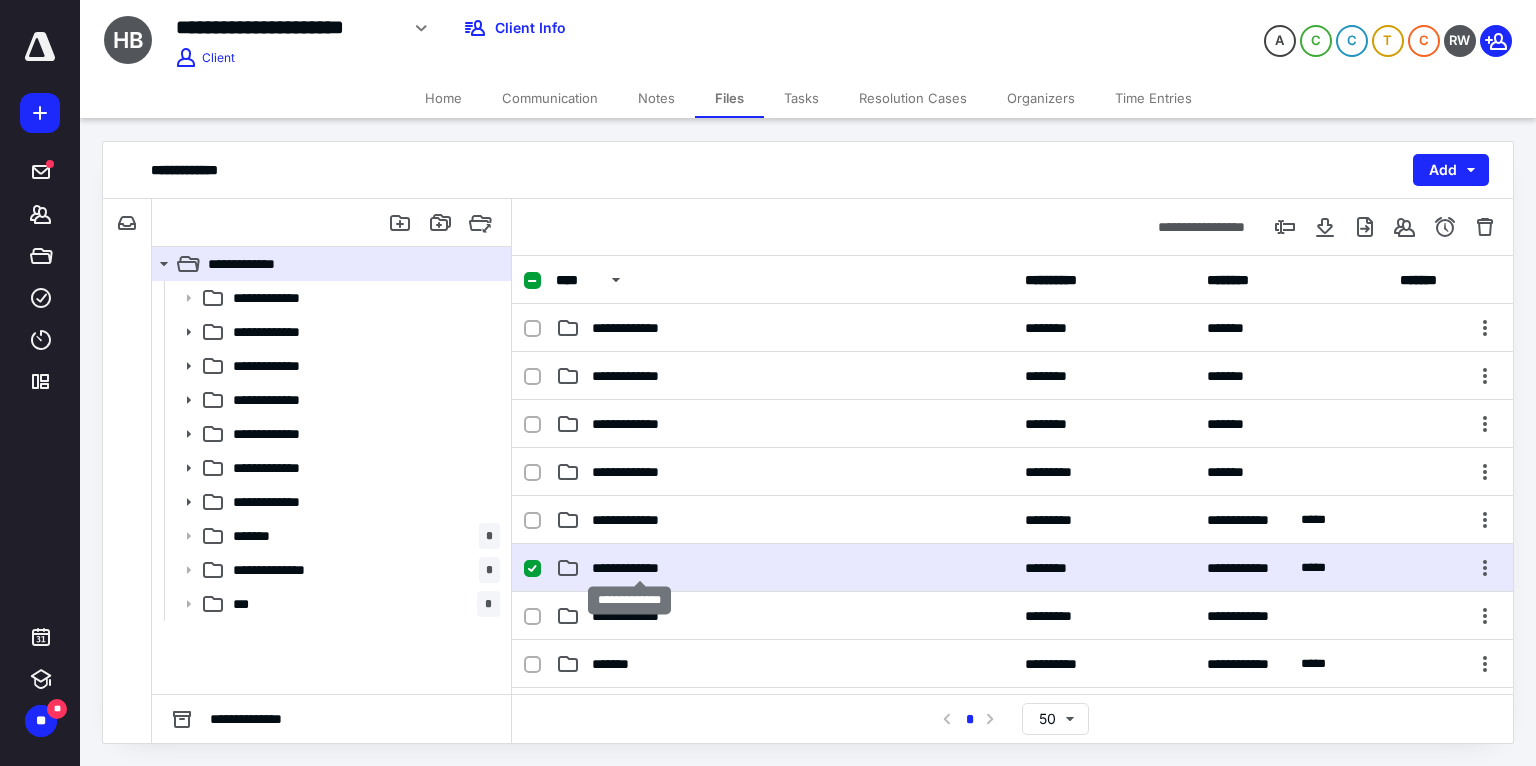 click on "**********" at bounding box center [640, 568] 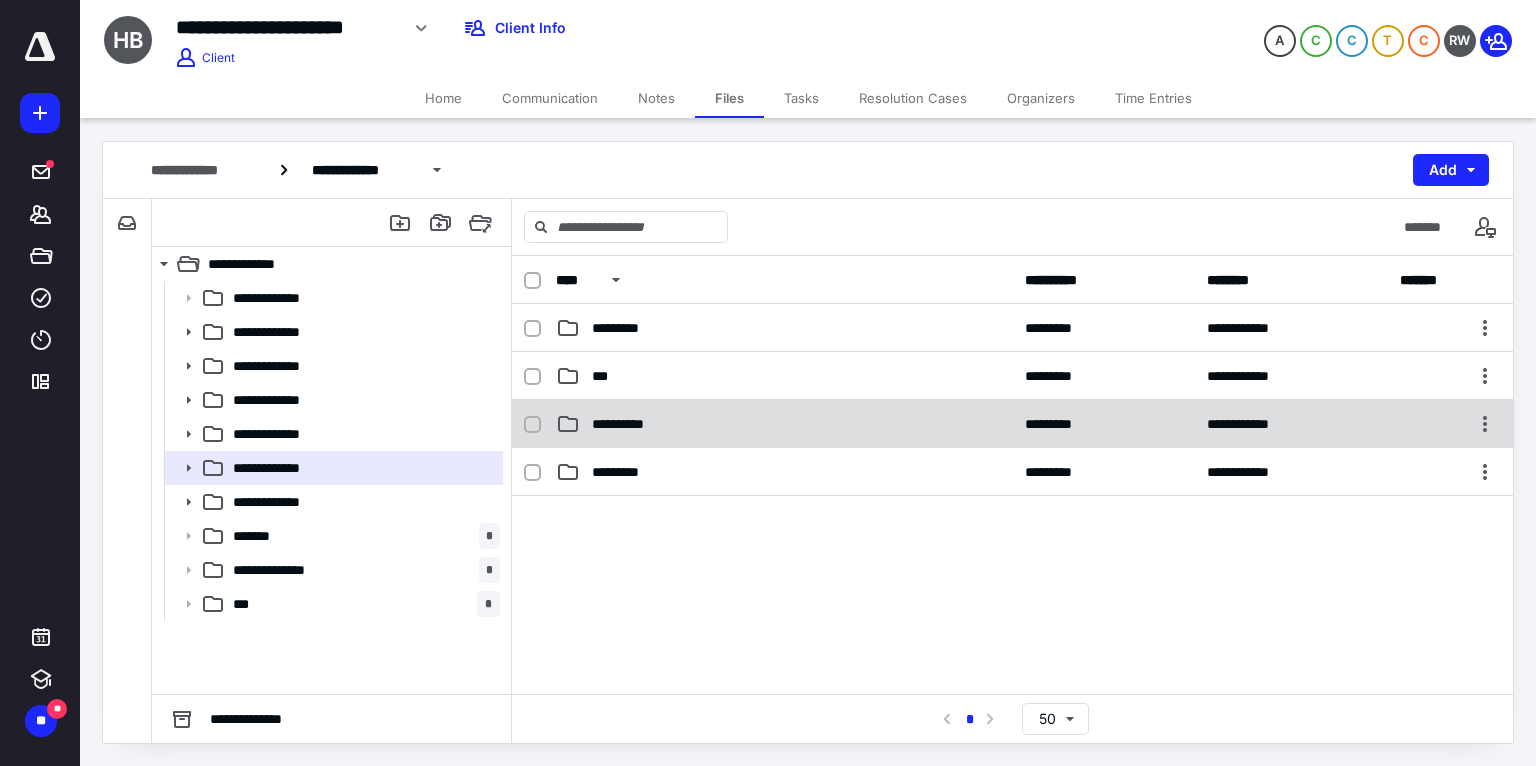 click on "**********" at bounding box center [784, 424] 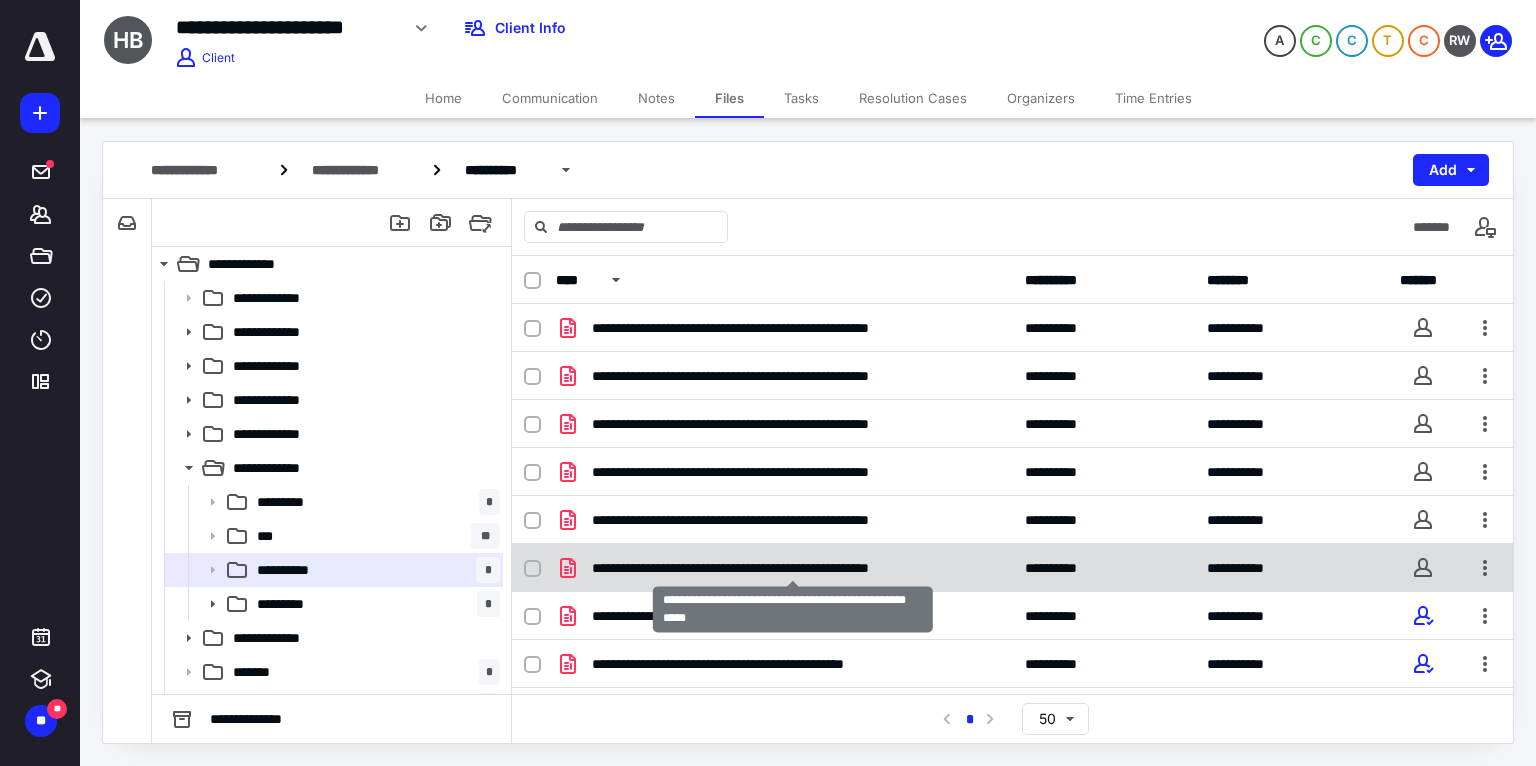 click on "**********" at bounding box center (793, 568) 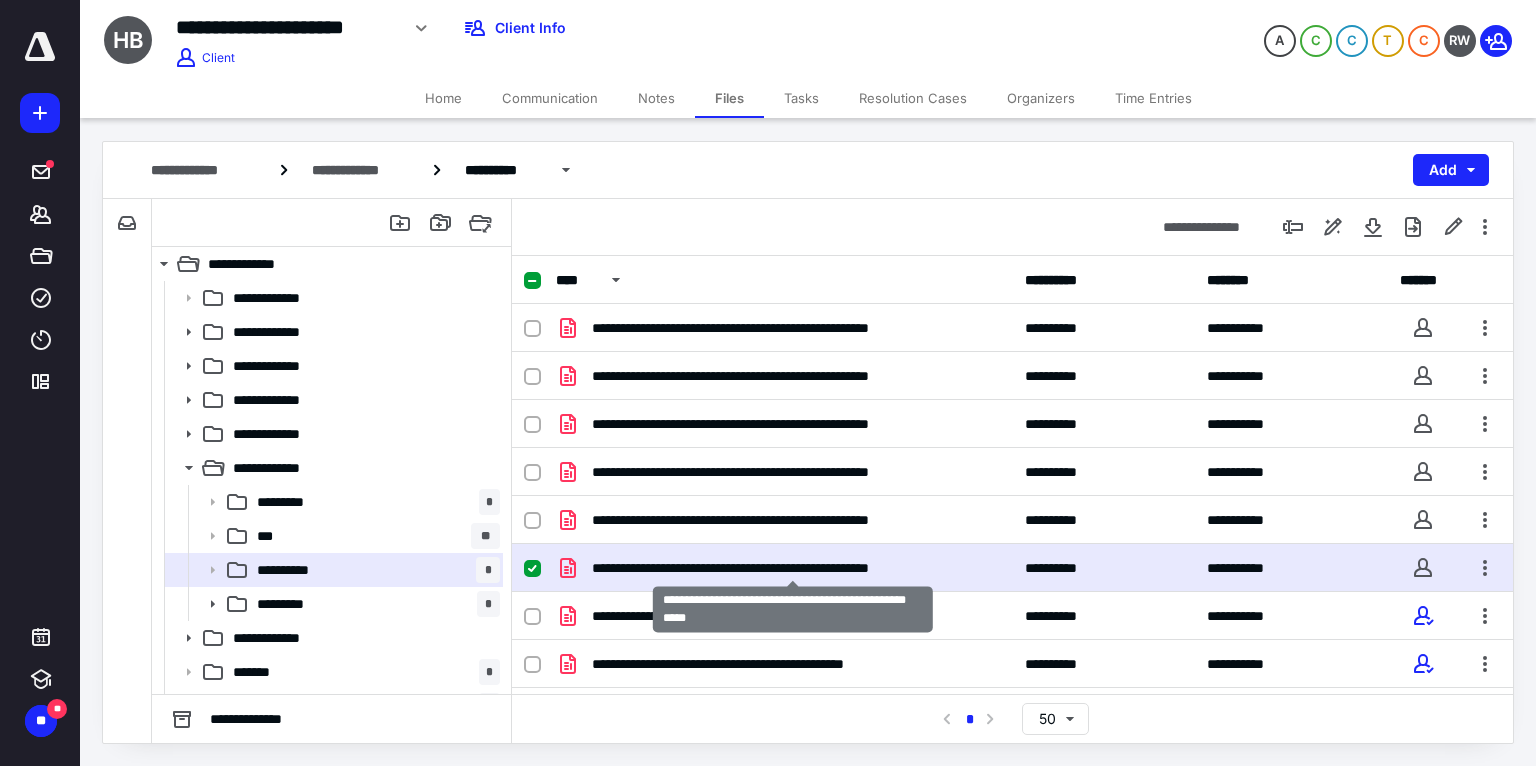 click on "**********" at bounding box center (793, 568) 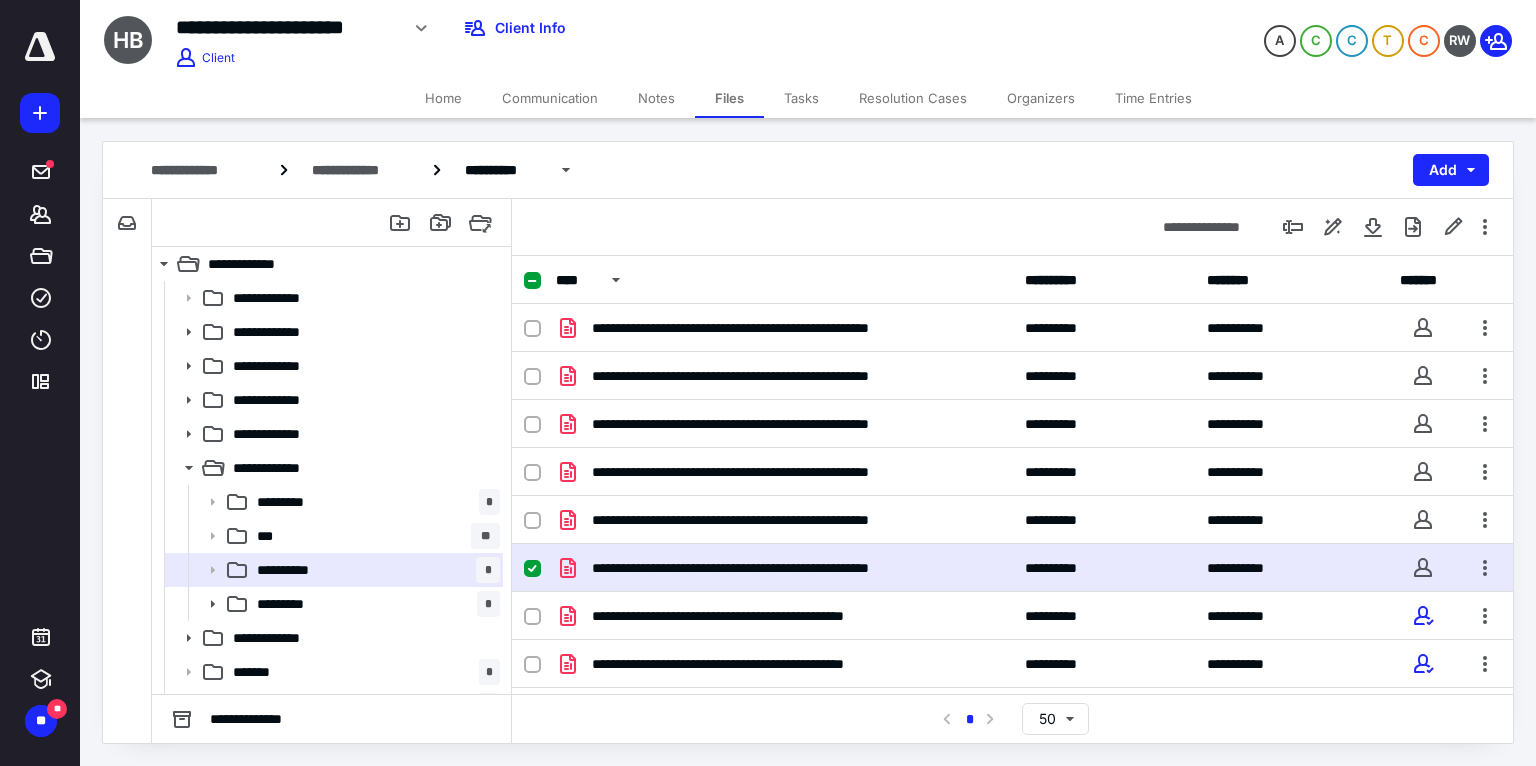 click on "**********" at bounding box center [793, 568] 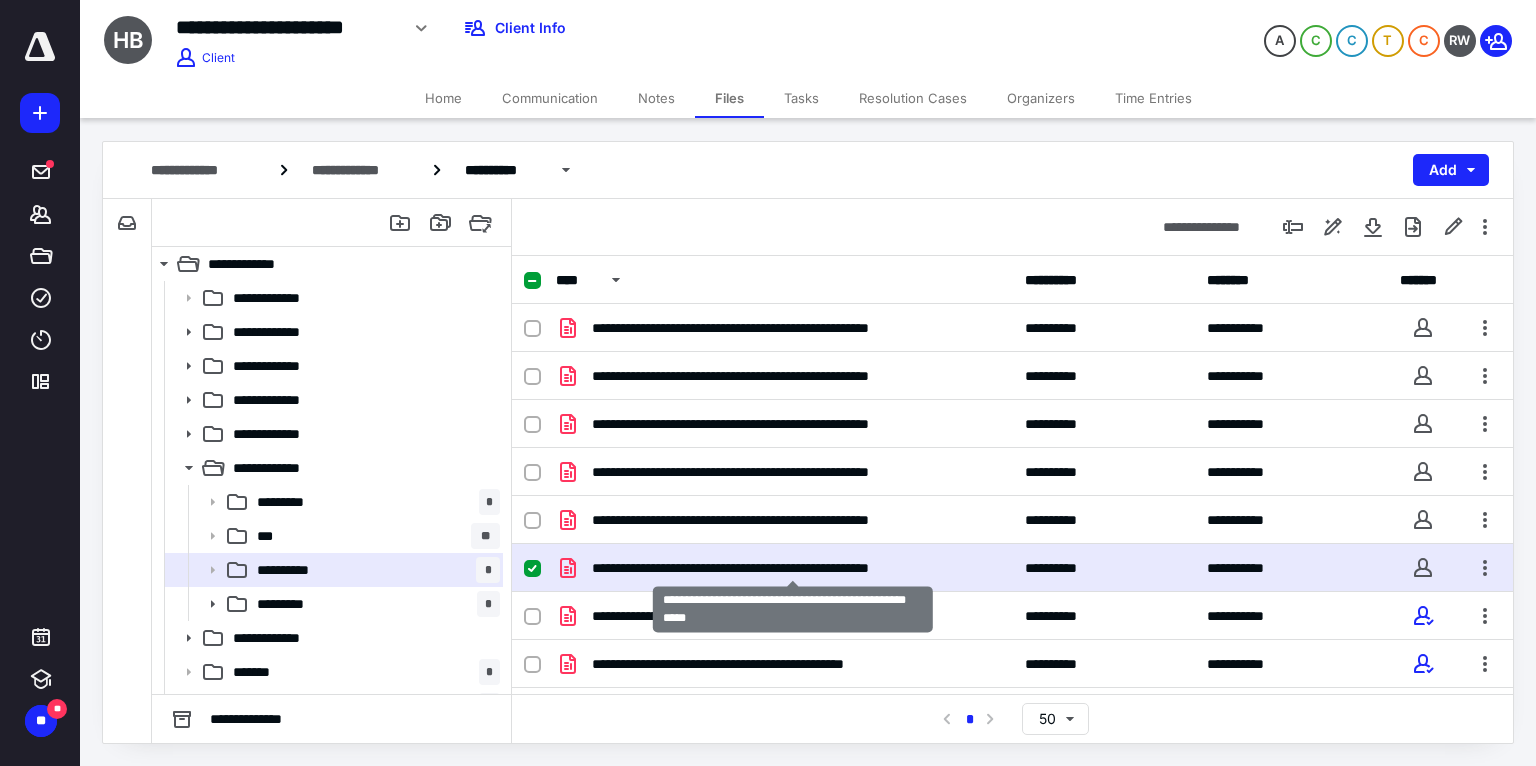 click on "**********" at bounding box center [793, 568] 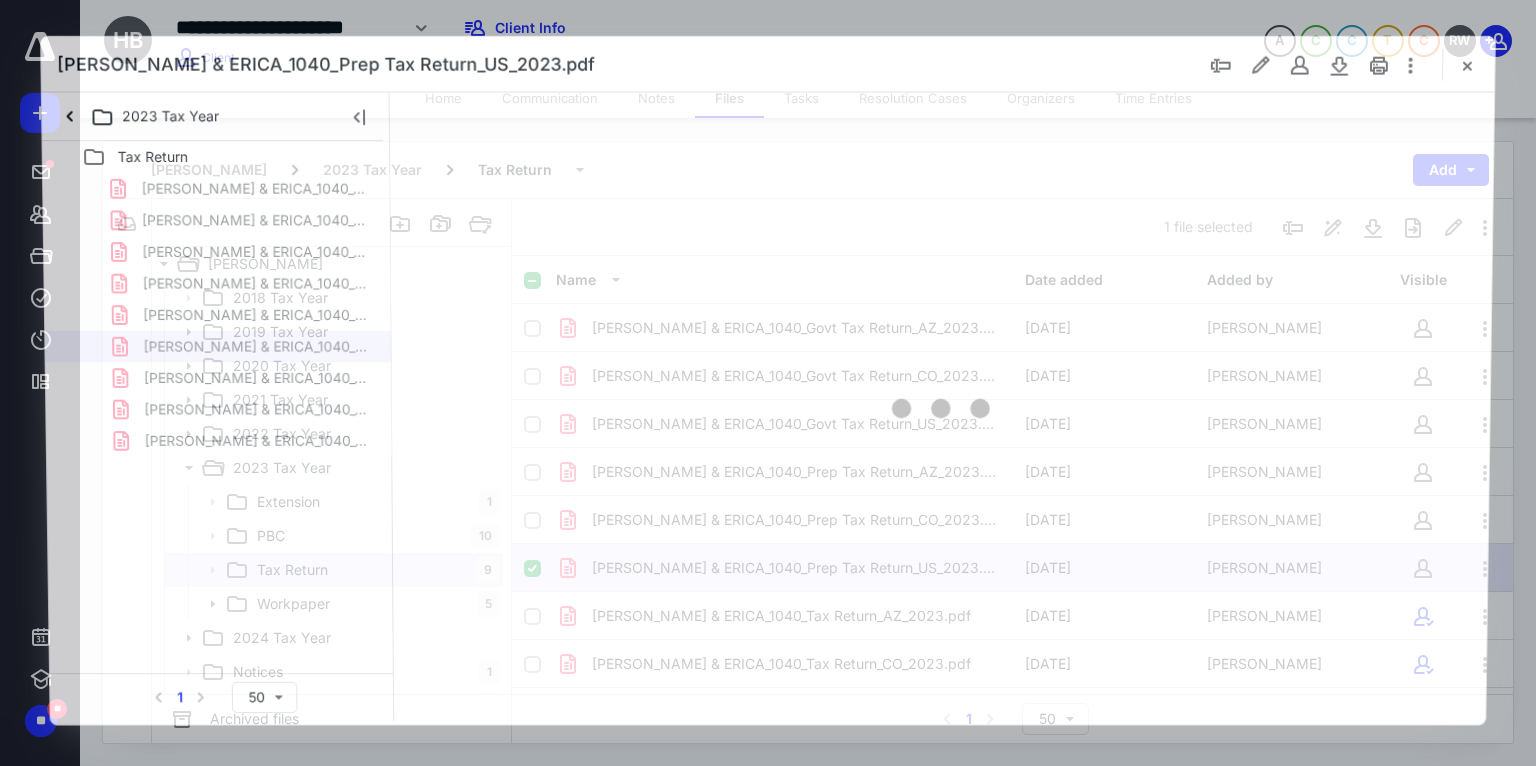 scroll, scrollTop: 0, scrollLeft: 0, axis: both 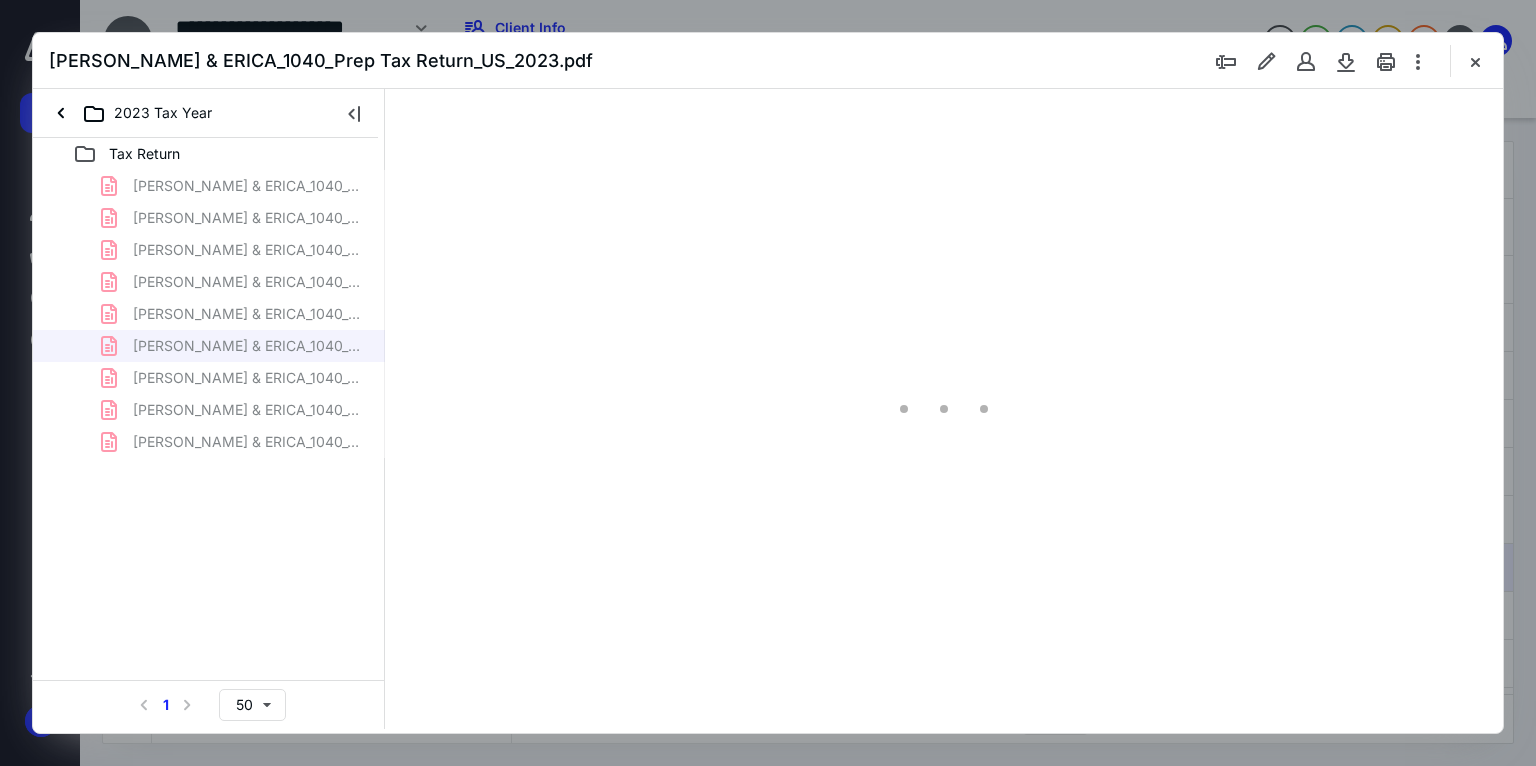 type on "179" 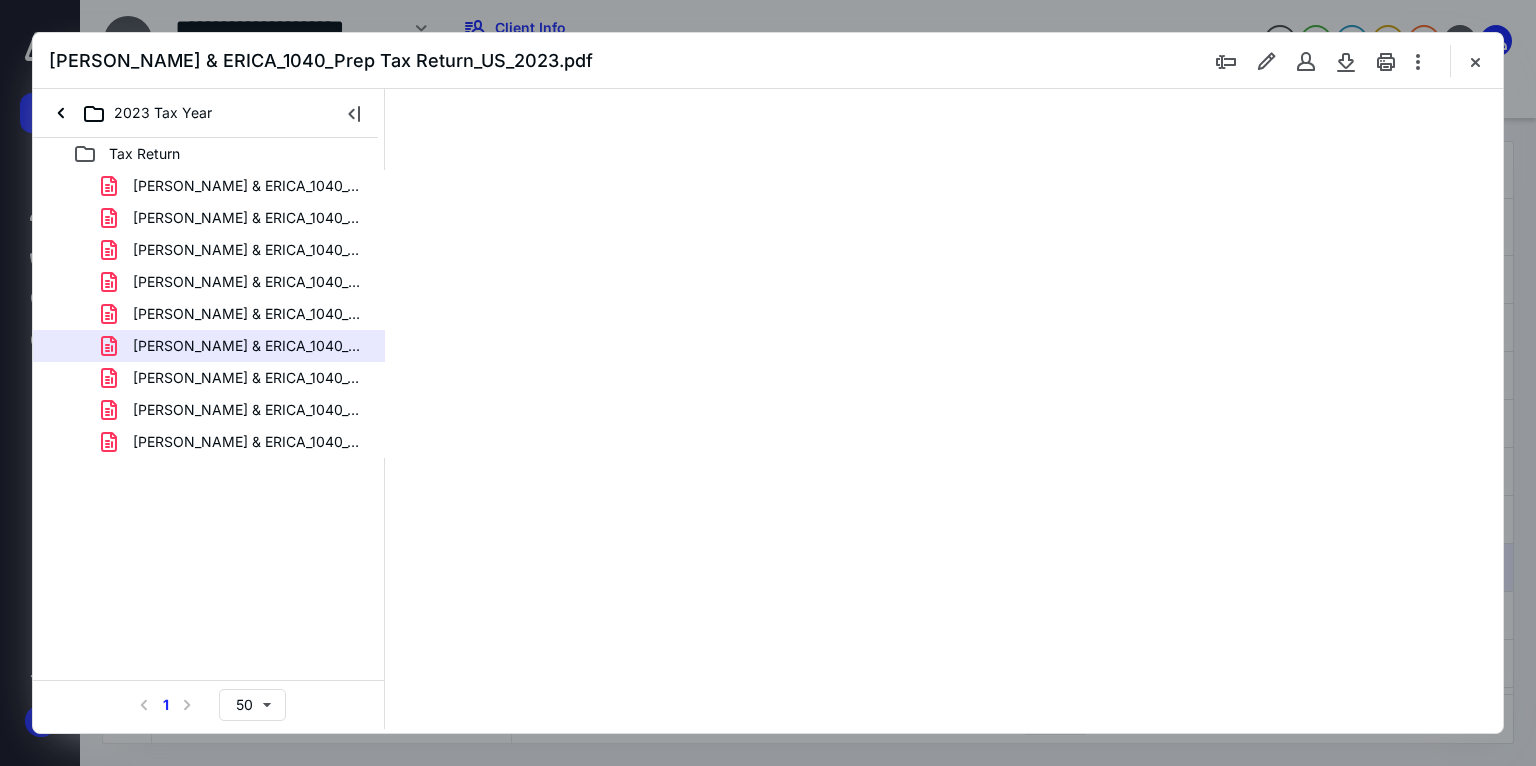 scroll, scrollTop: 83, scrollLeft: 158, axis: both 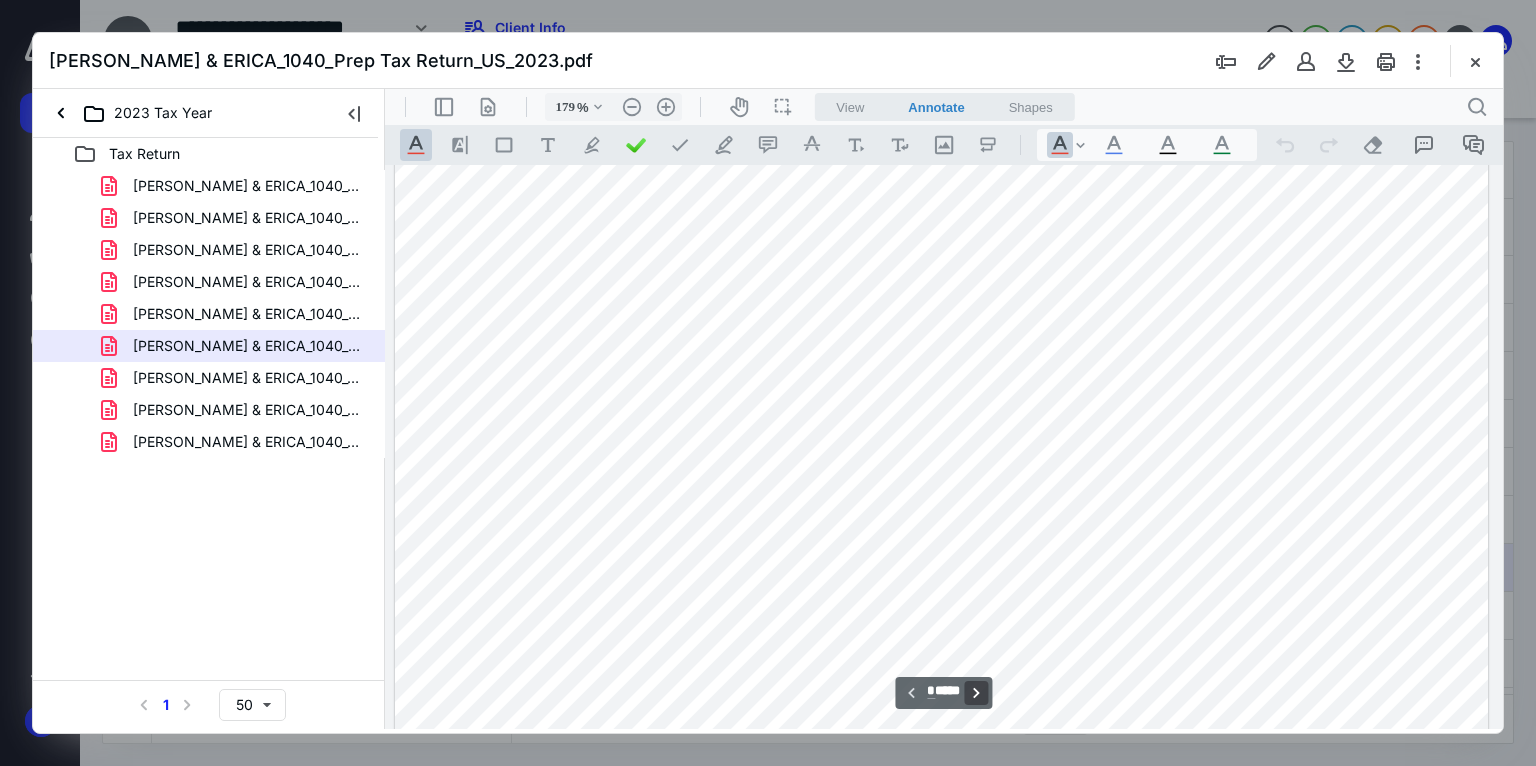 click on "**********" at bounding box center (977, 693) 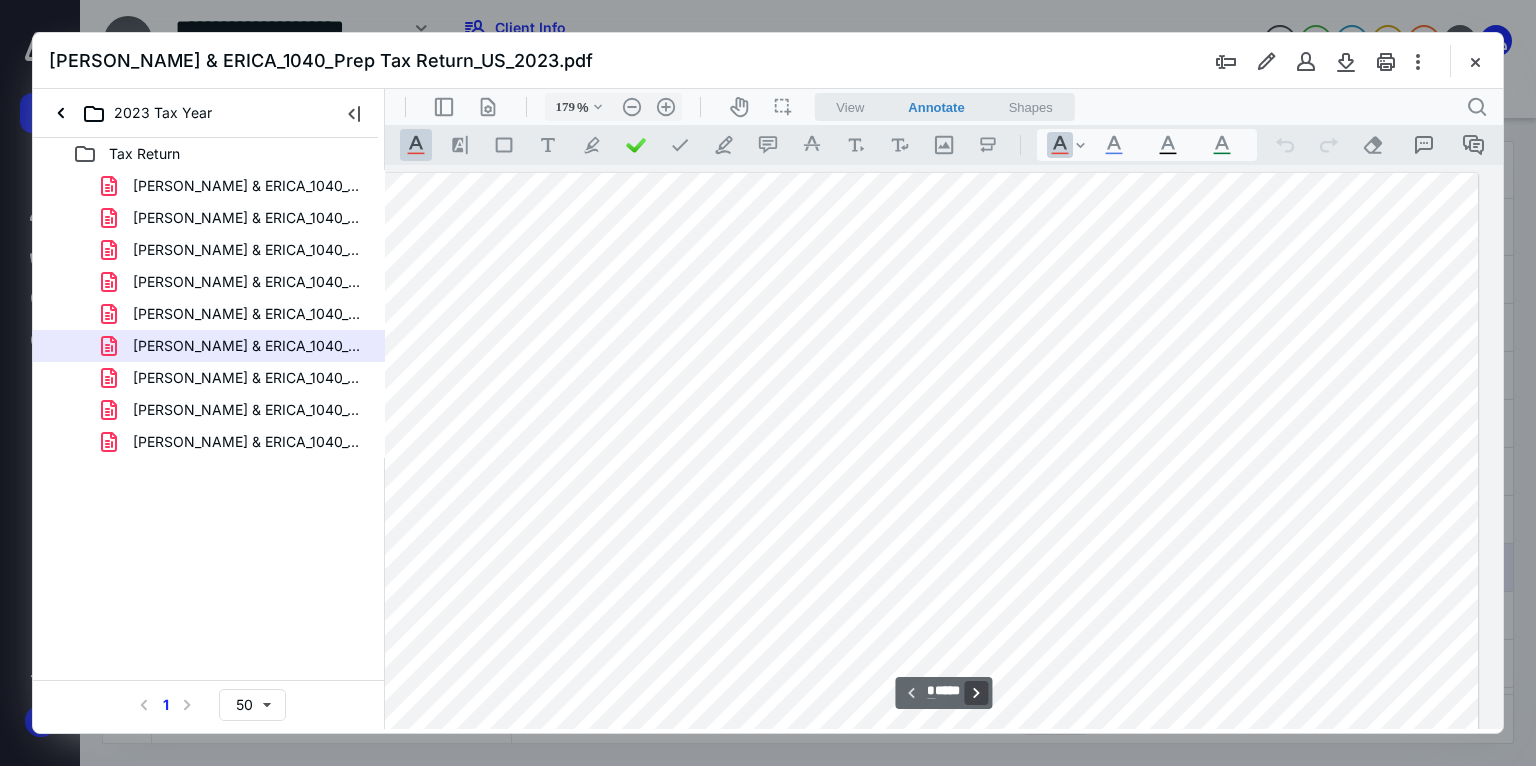 click on "**********" at bounding box center (977, 693) 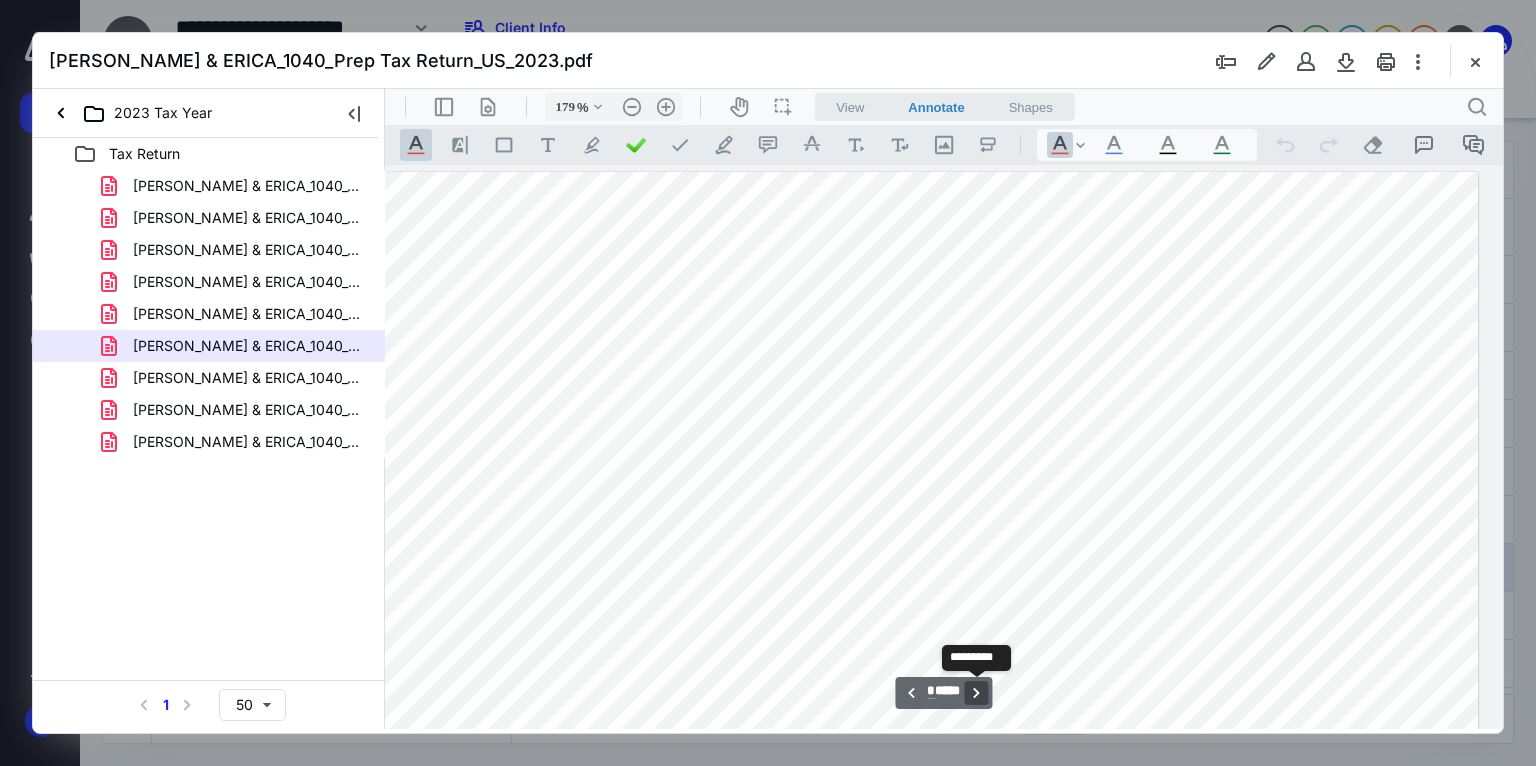 click on "**********" at bounding box center (977, 693) 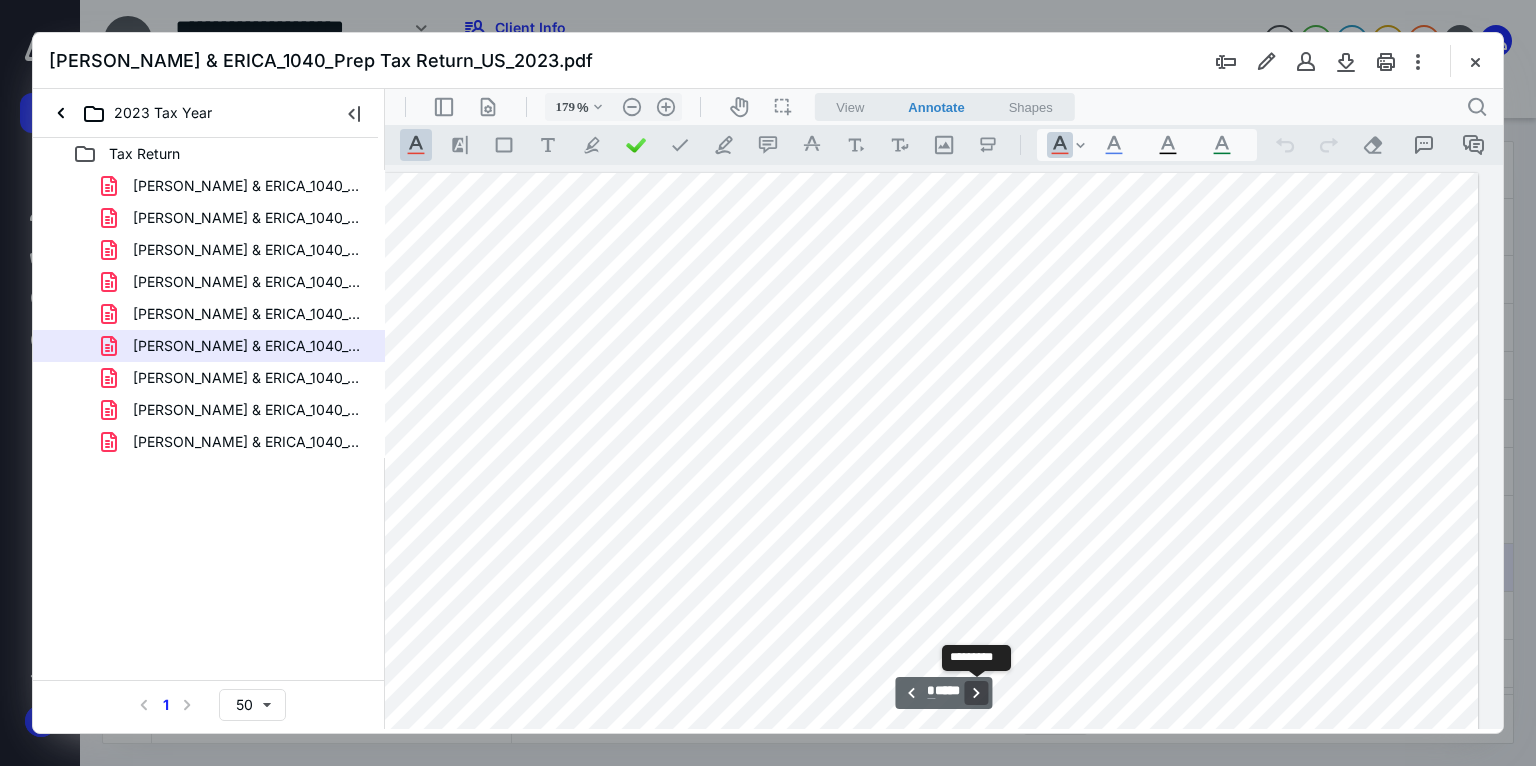click on "**********" at bounding box center (977, 693) 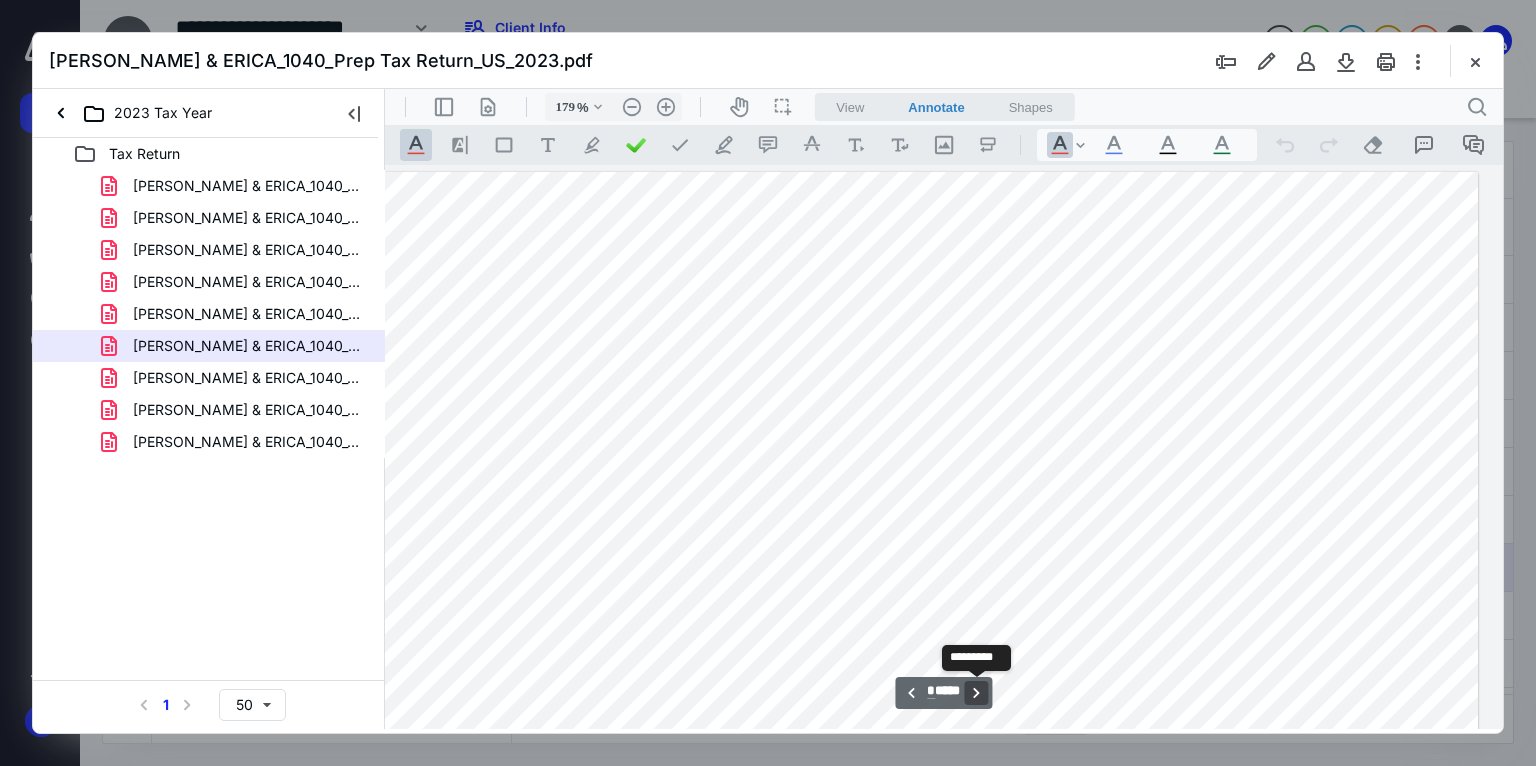 click on "**********" at bounding box center (977, 693) 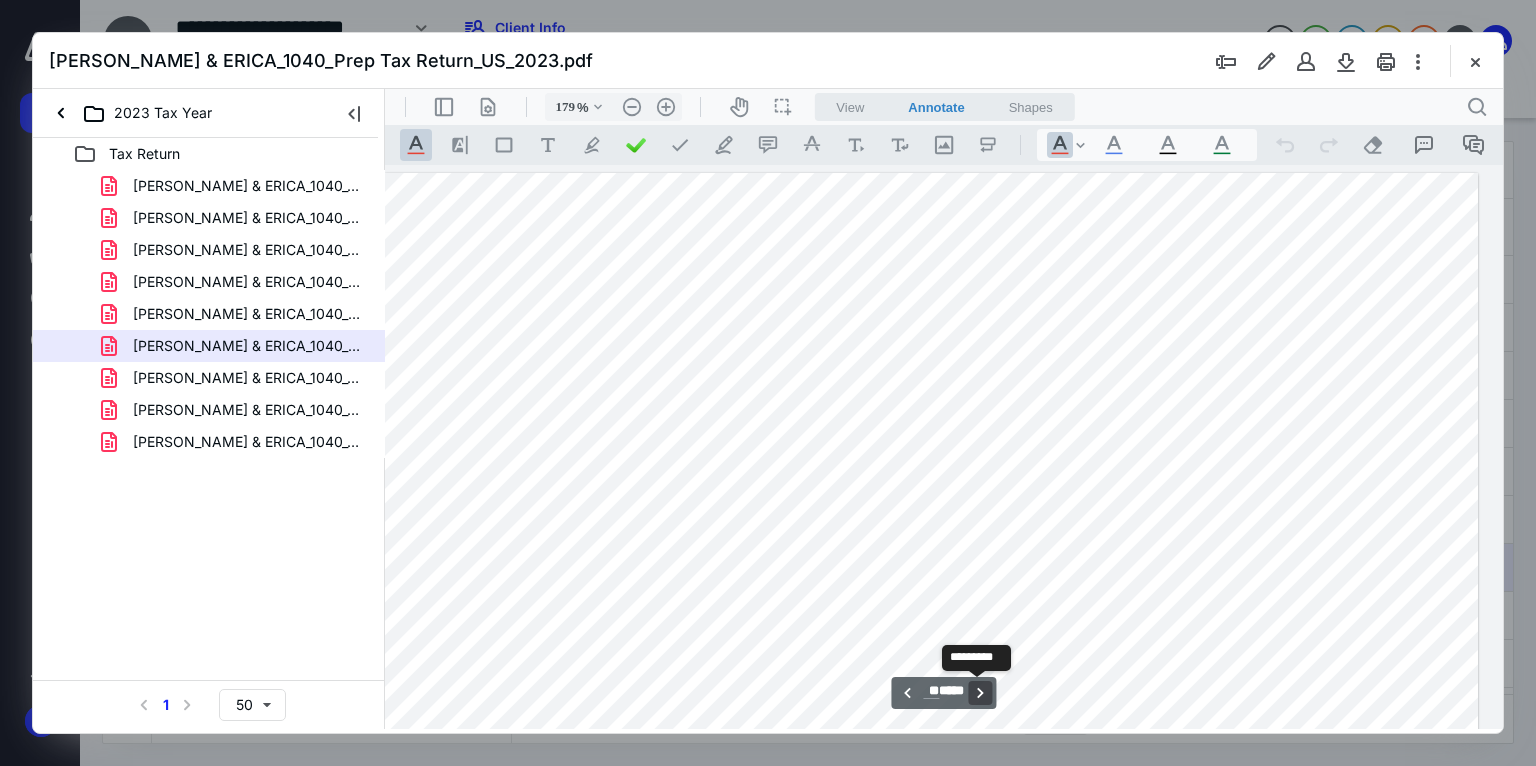 click on "**********" at bounding box center (981, 693) 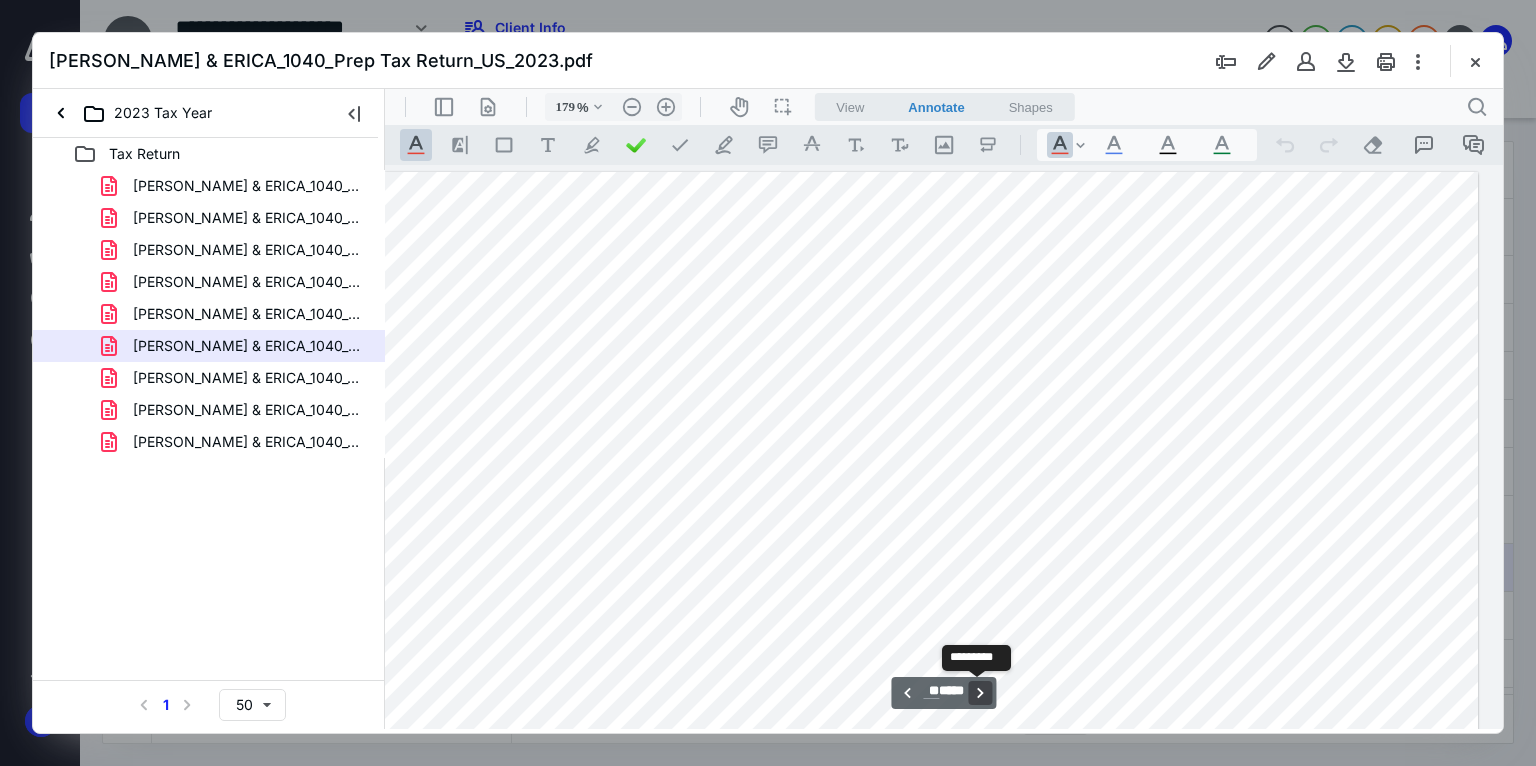click on "**********" at bounding box center (981, 693) 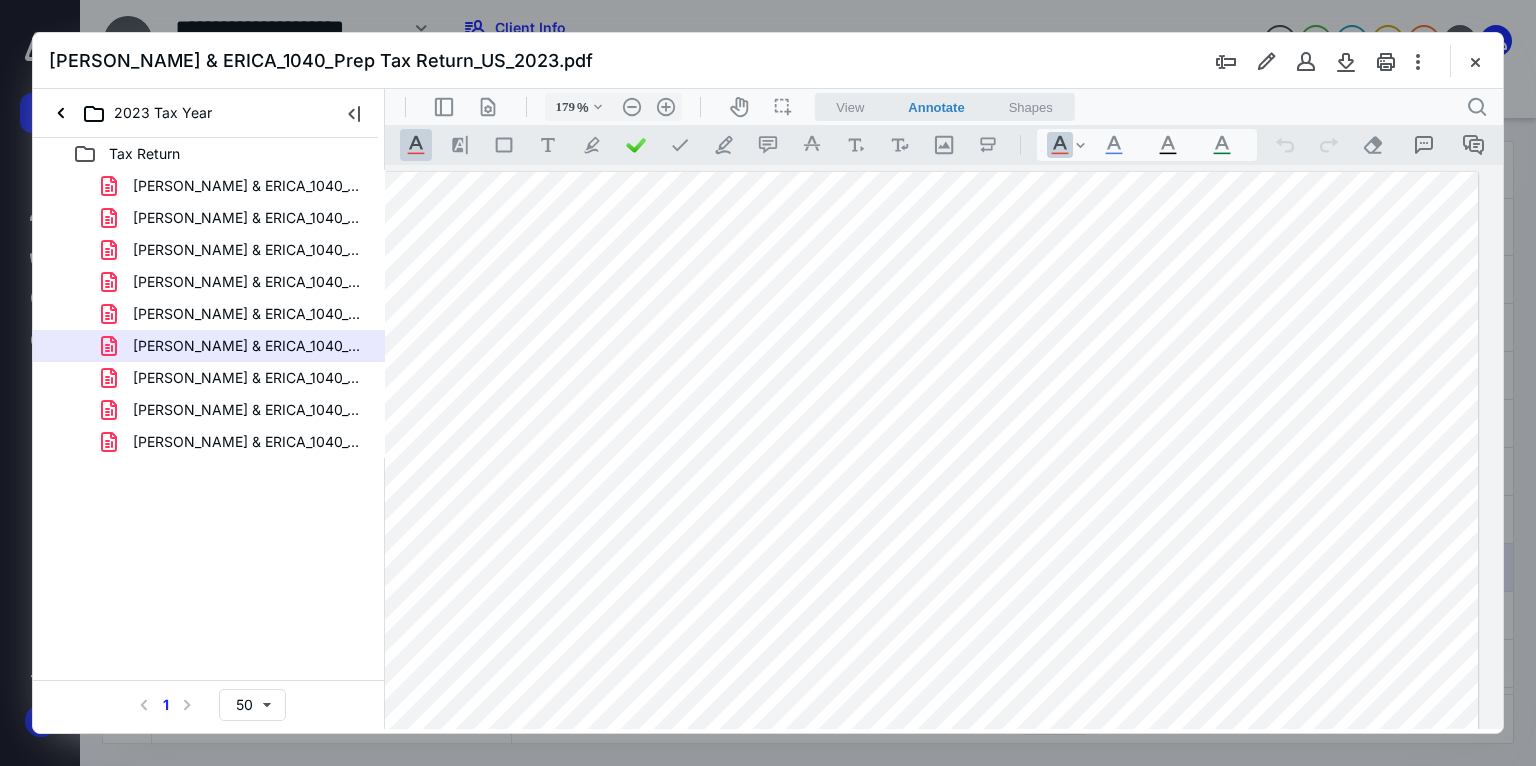 drag, startPoint x: 978, startPoint y: 693, endPoint x: 1222, endPoint y: 513, distance: 303.2095 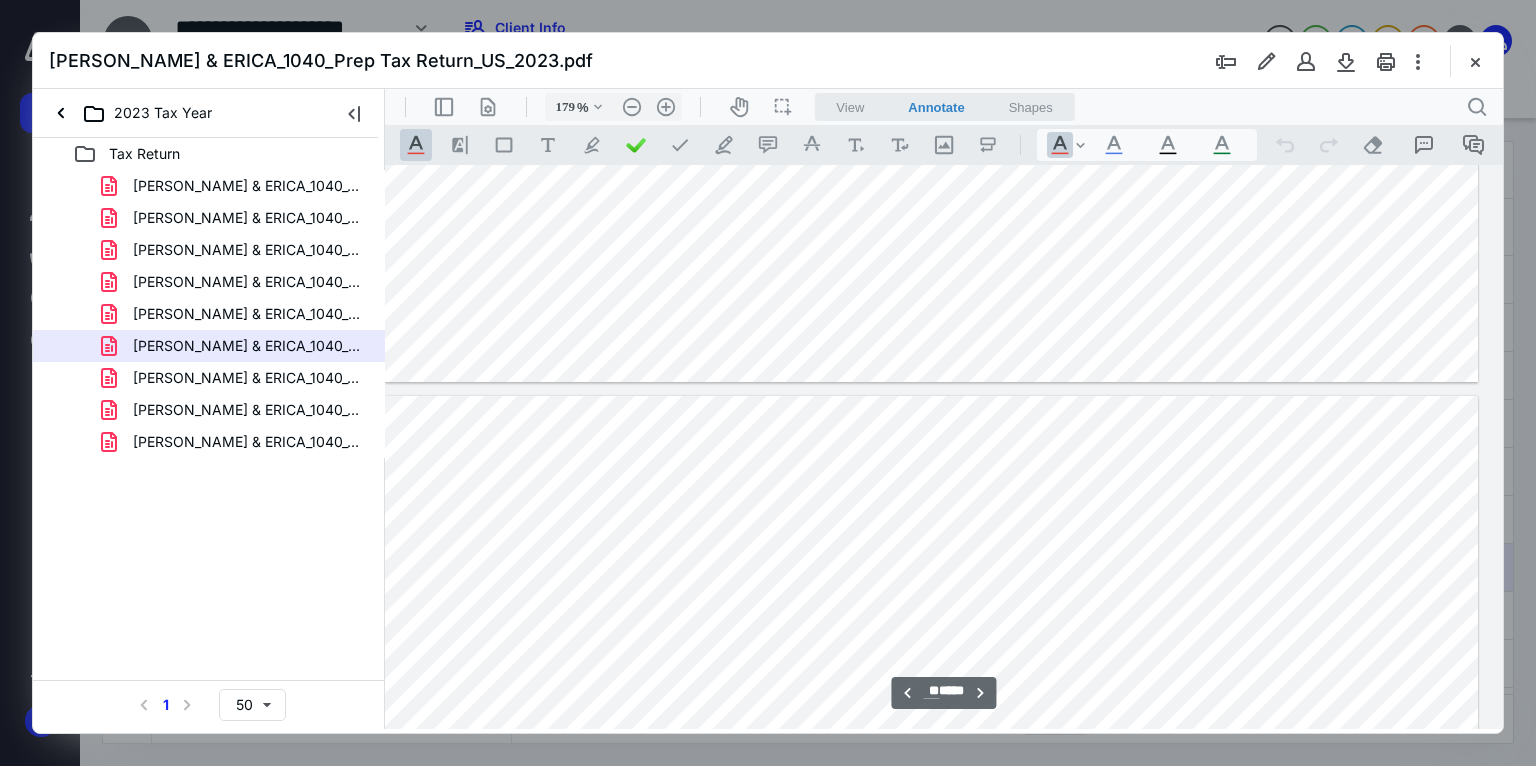 scroll, scrollTop: 28508, scrollLeft: 168, axis: both 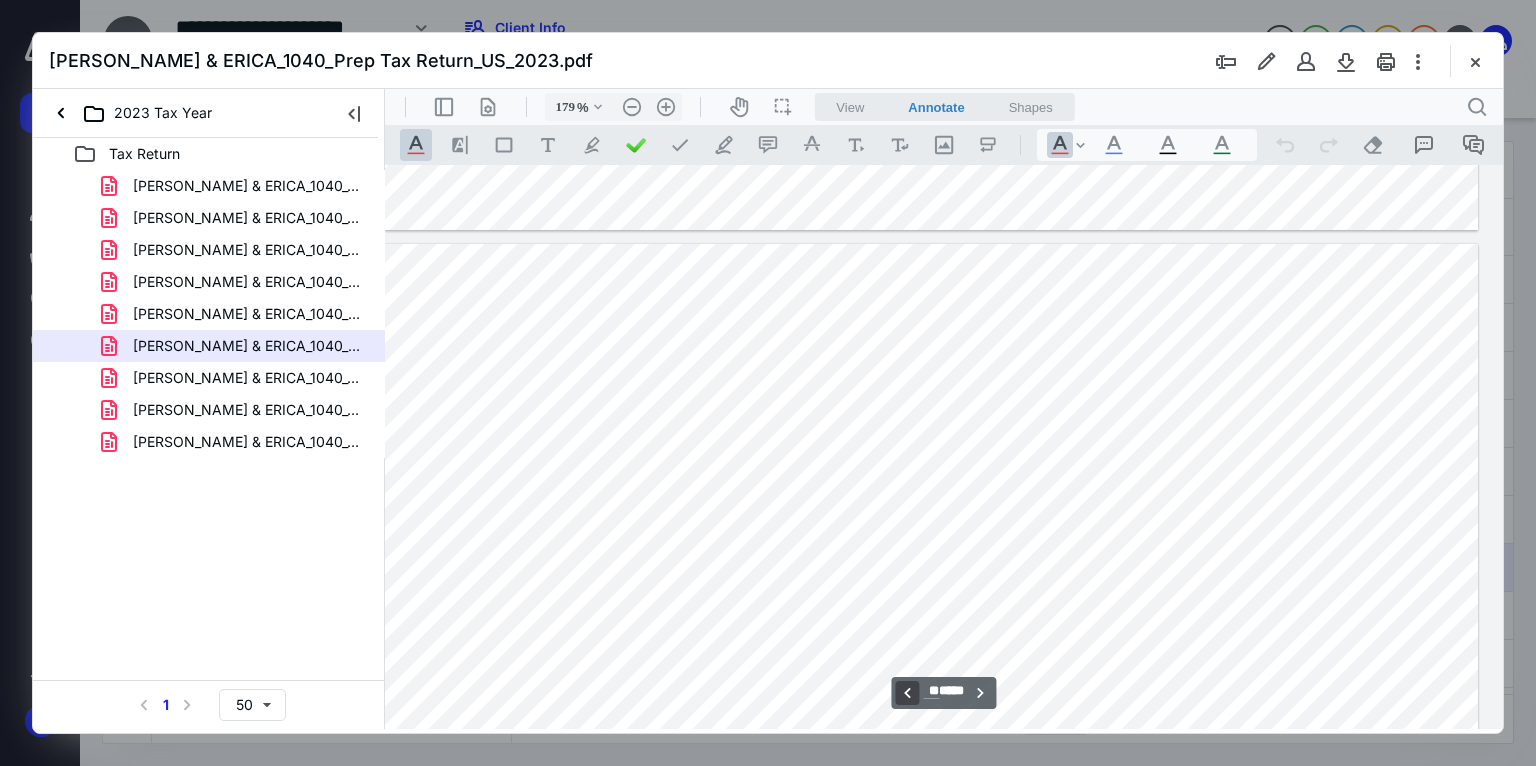 click on "**********" at bounding box center (907, 693) 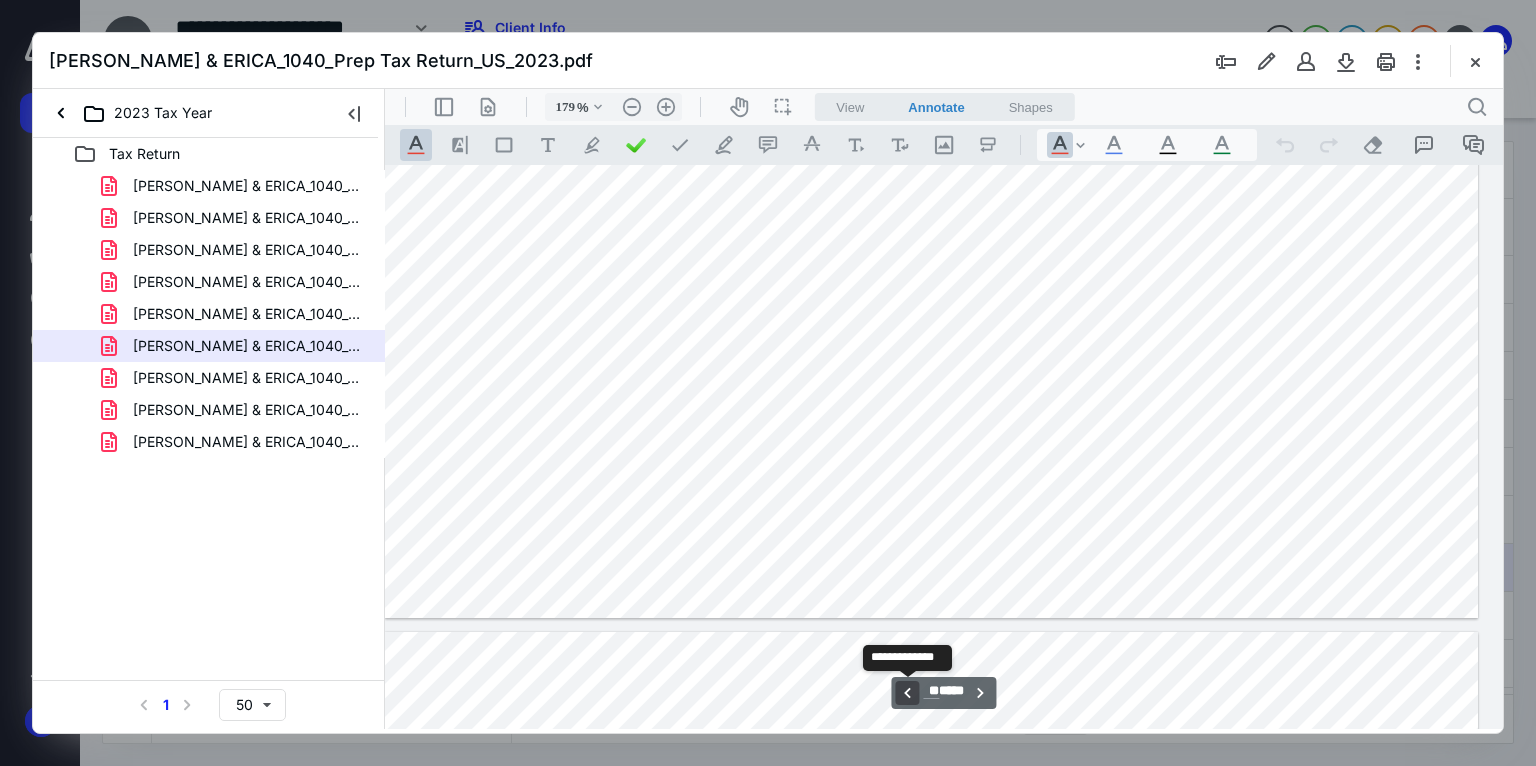 click on "**********" at bounding box center [907, 693] 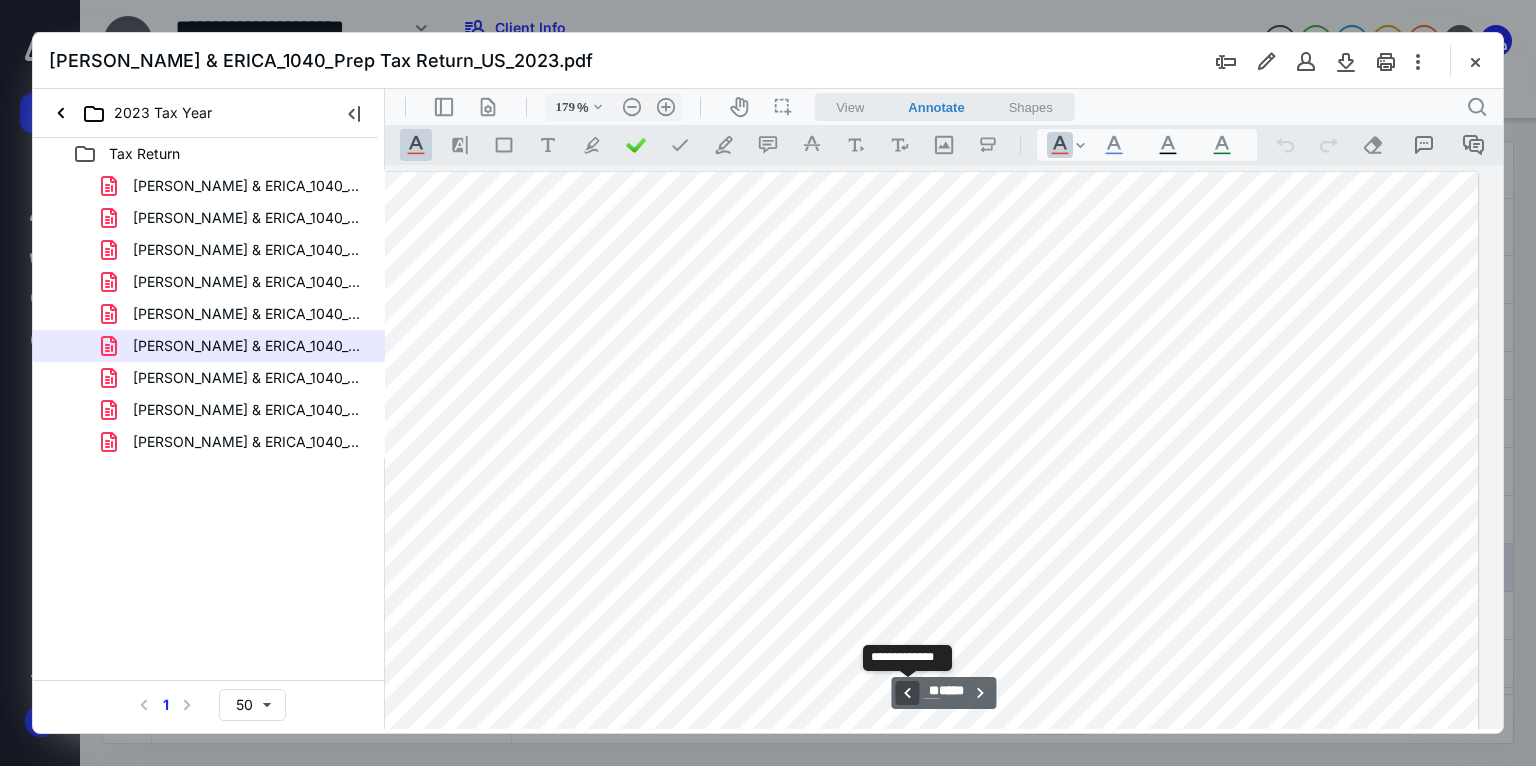 click on "**********" at bounding box center (907, 693) 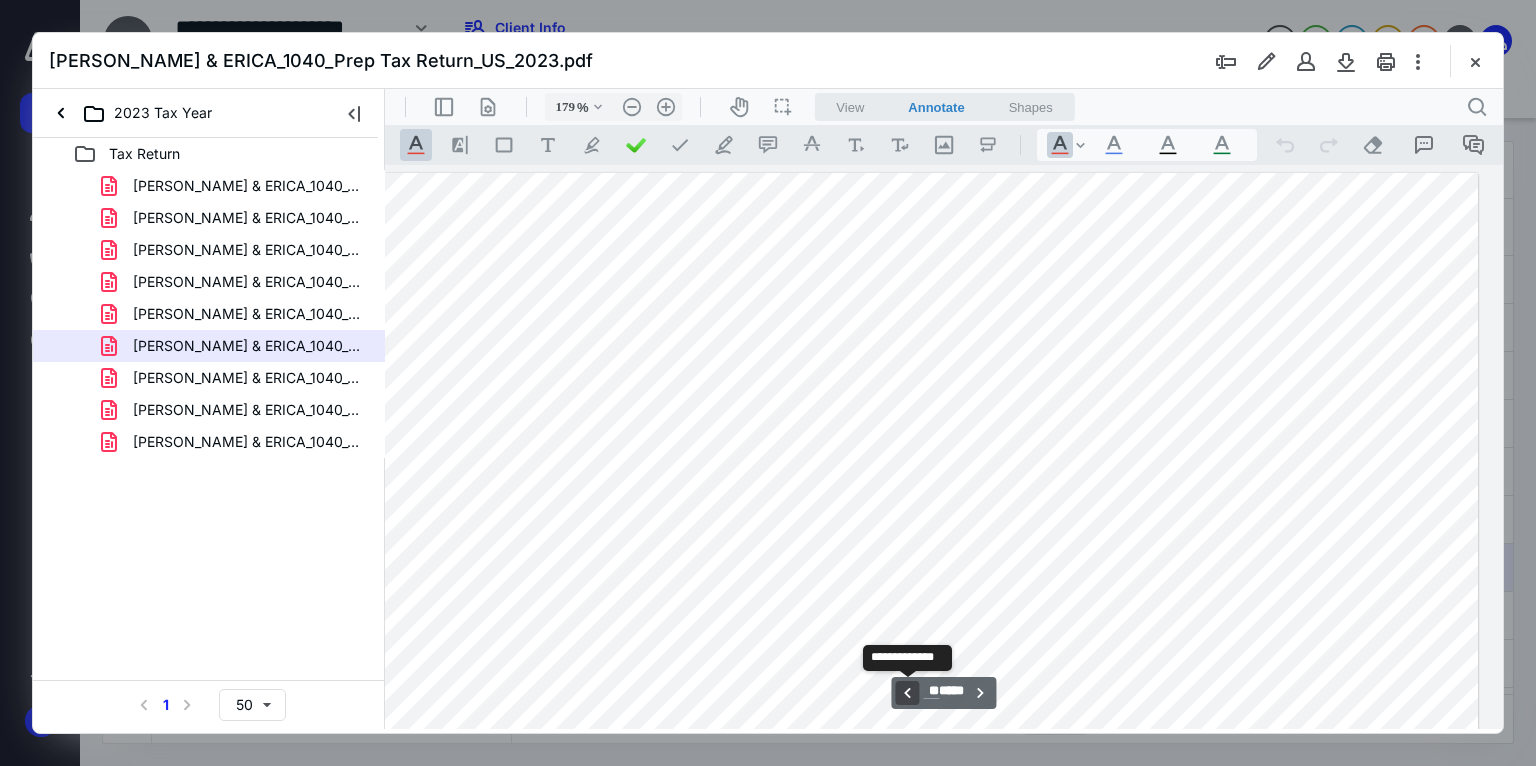 click on "**********" at bounding box center [907, 693] 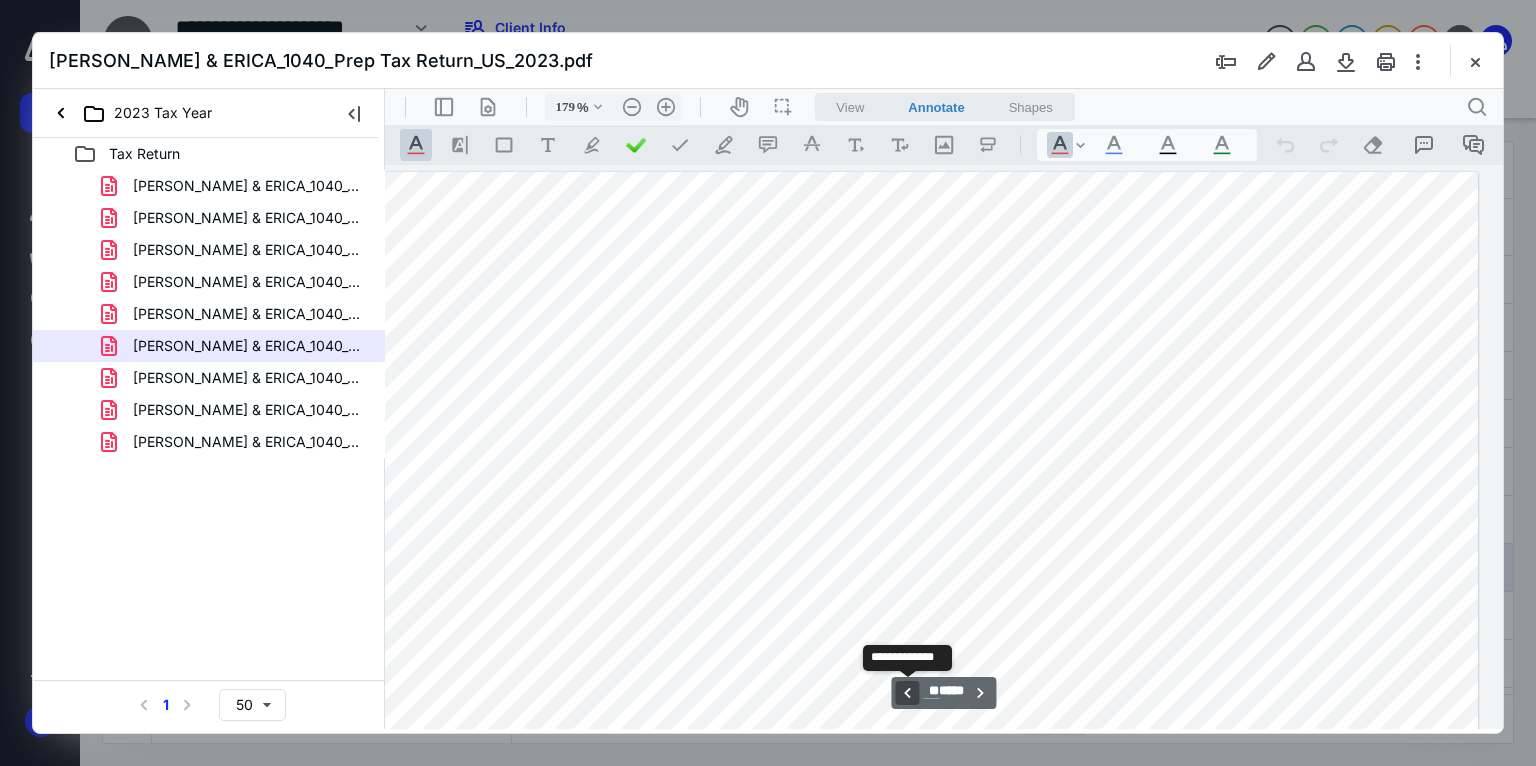 click on "**********" at bounding box center (907, 693) 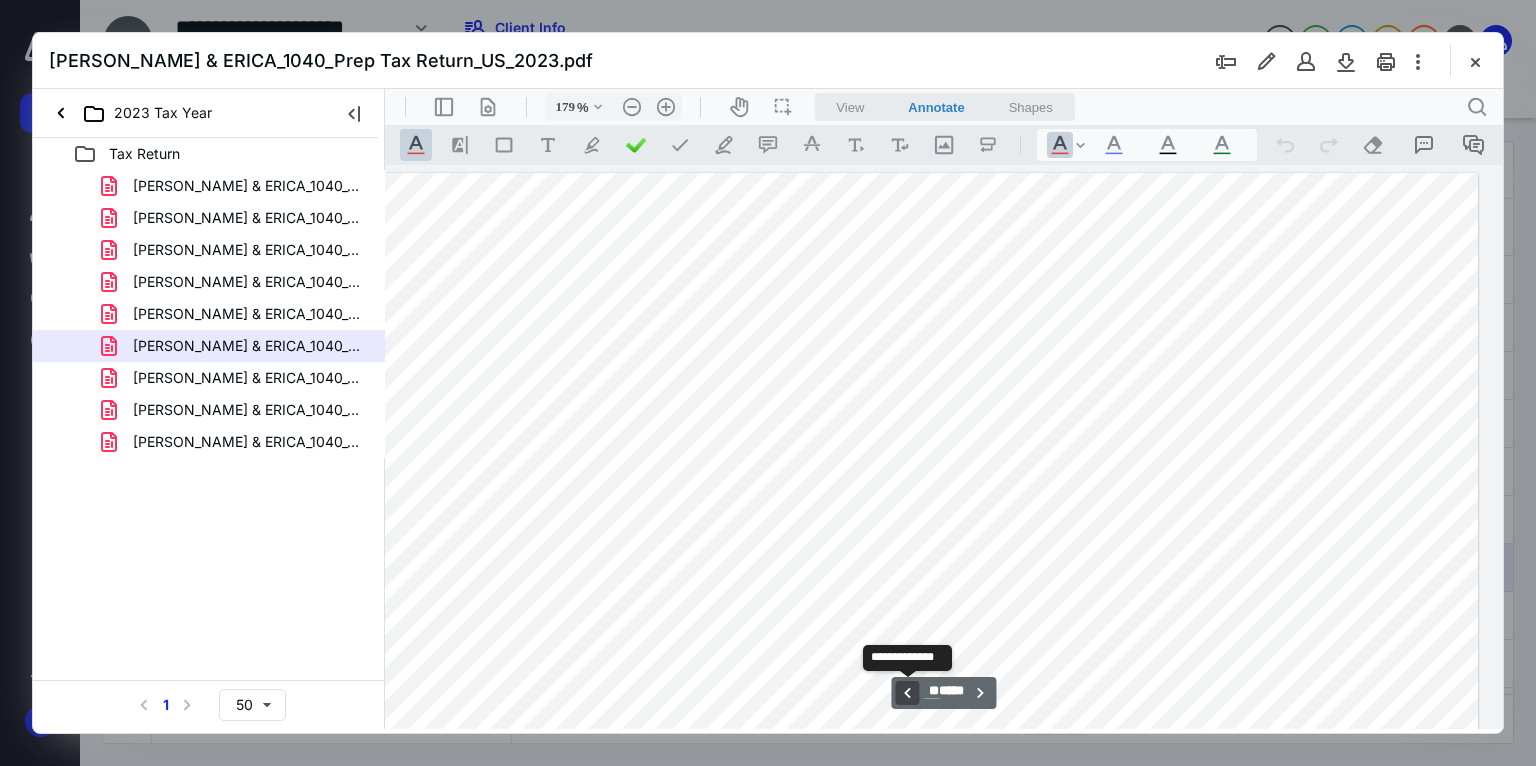 click on "**********" at bounding box center [907, 693] 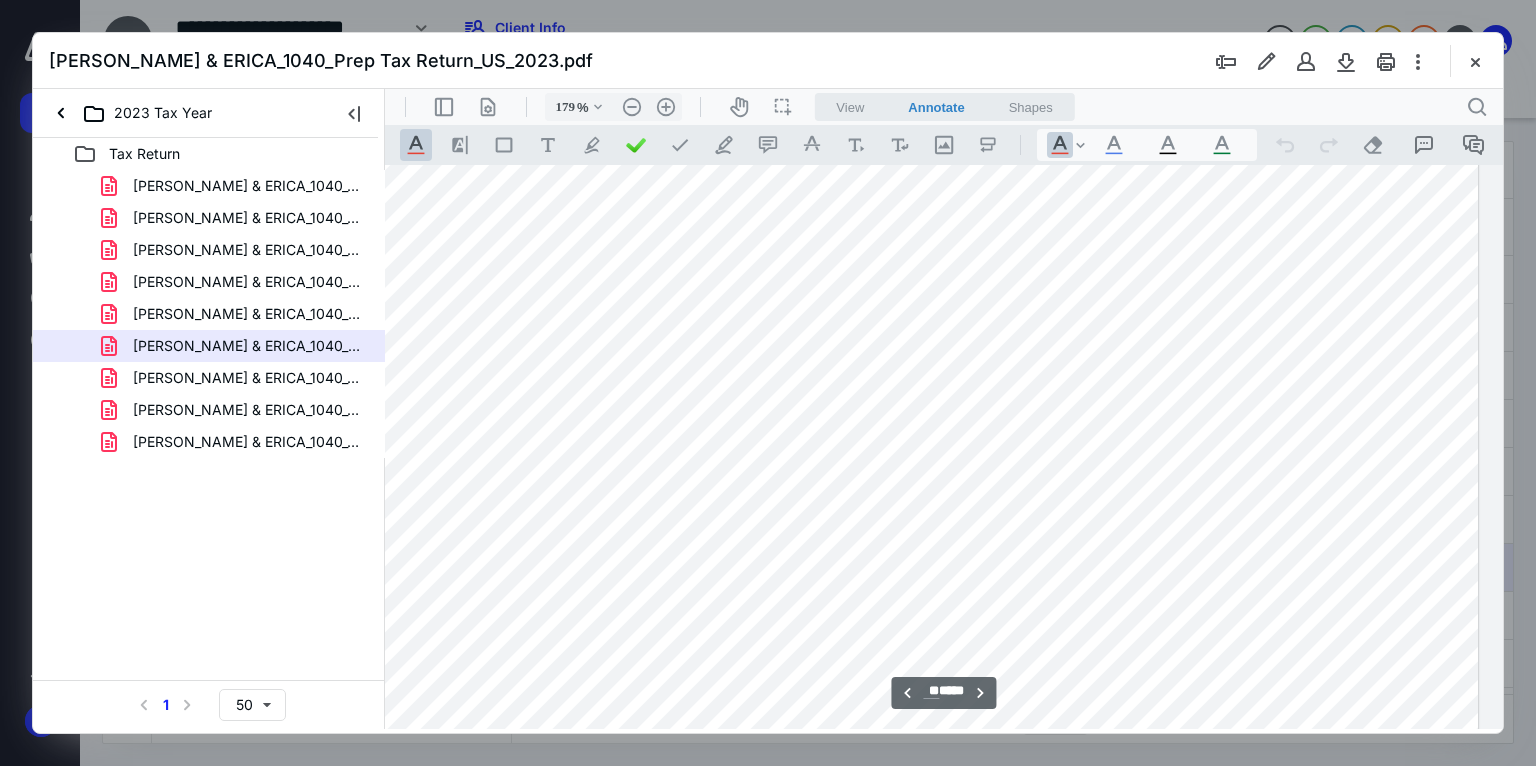 scroll, scrollTop: 18028, scrollLeft: 168, axis: both 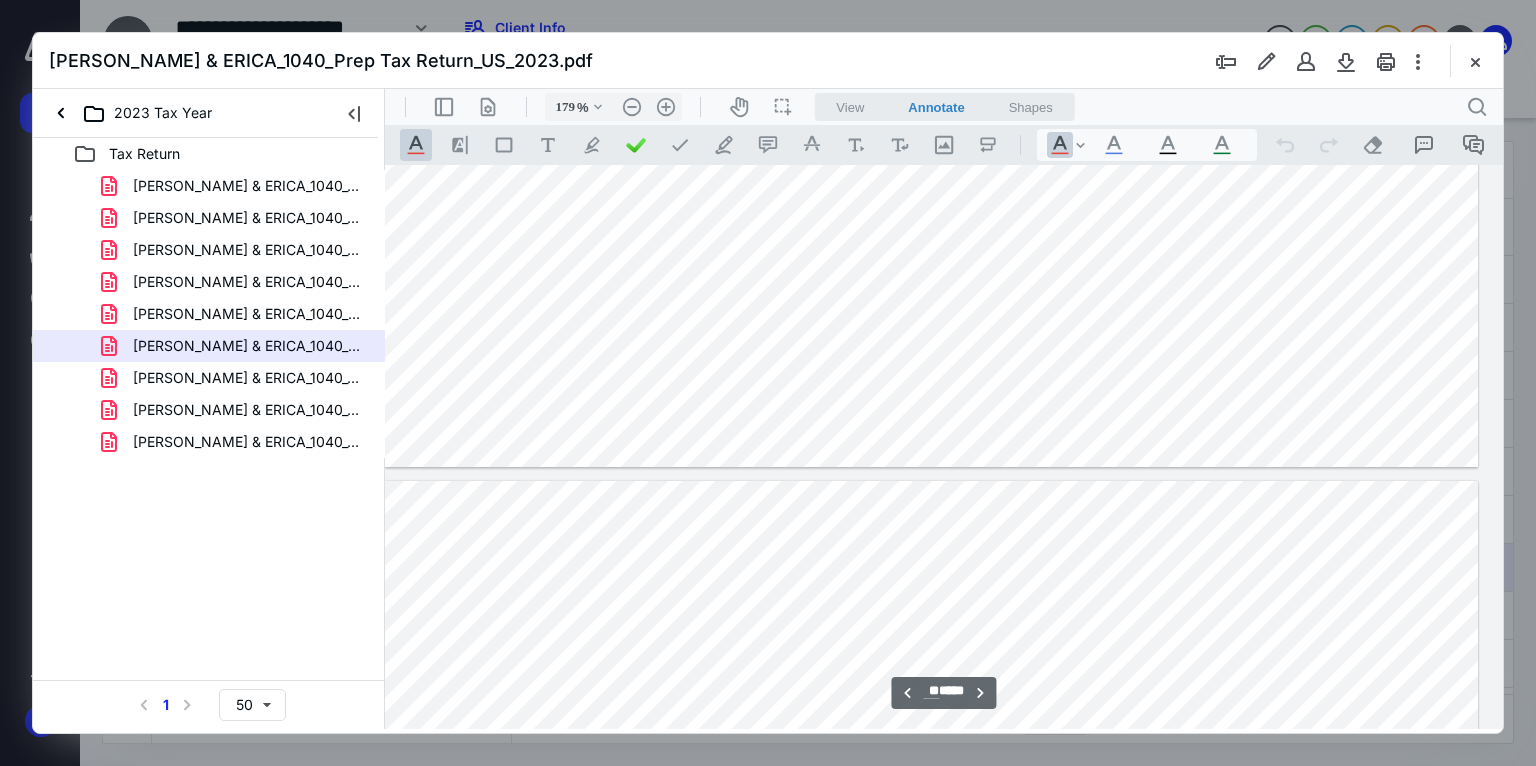 type on "**" 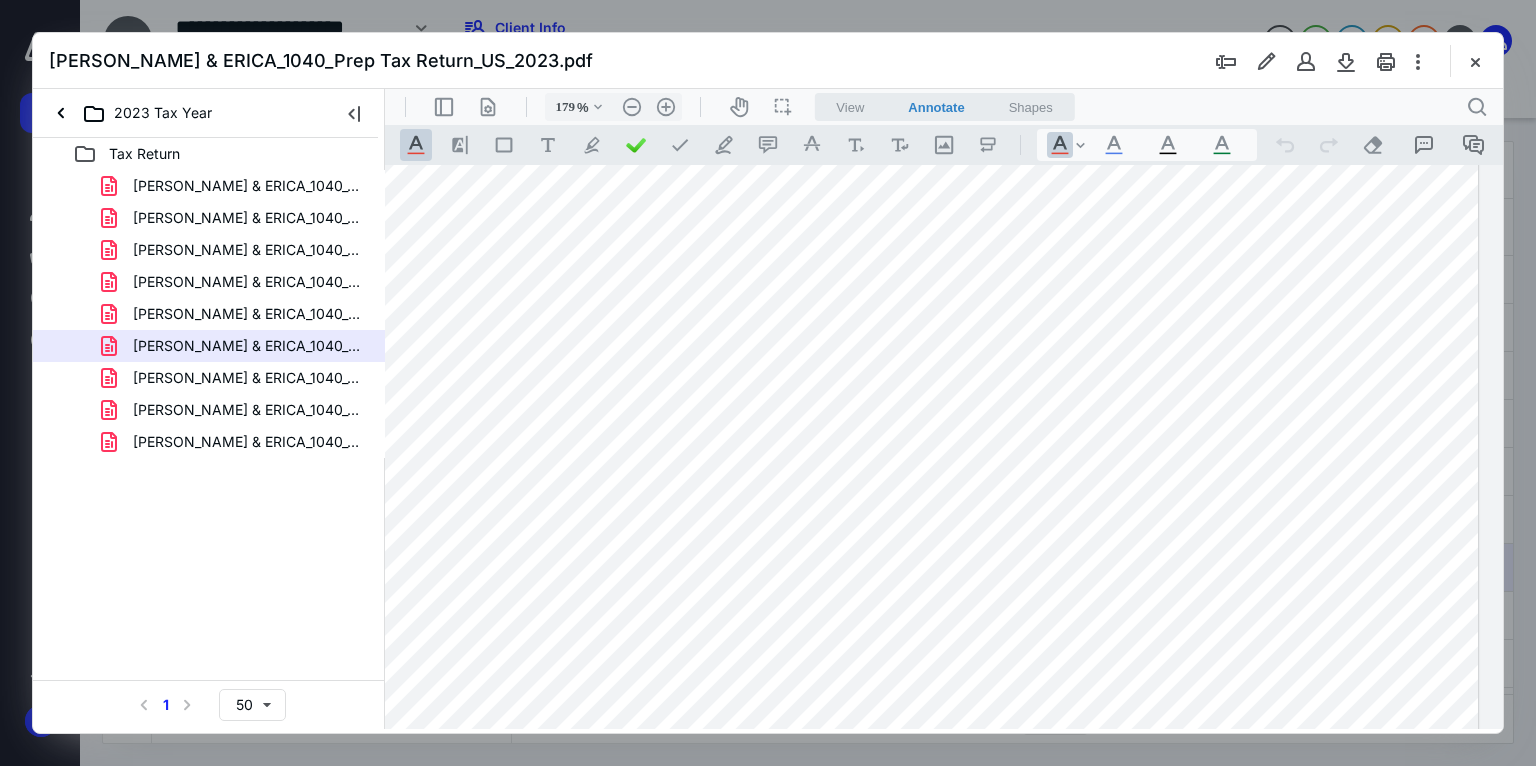 scroll, scrollTop: 19228, scrollLeft: 168, axis: both 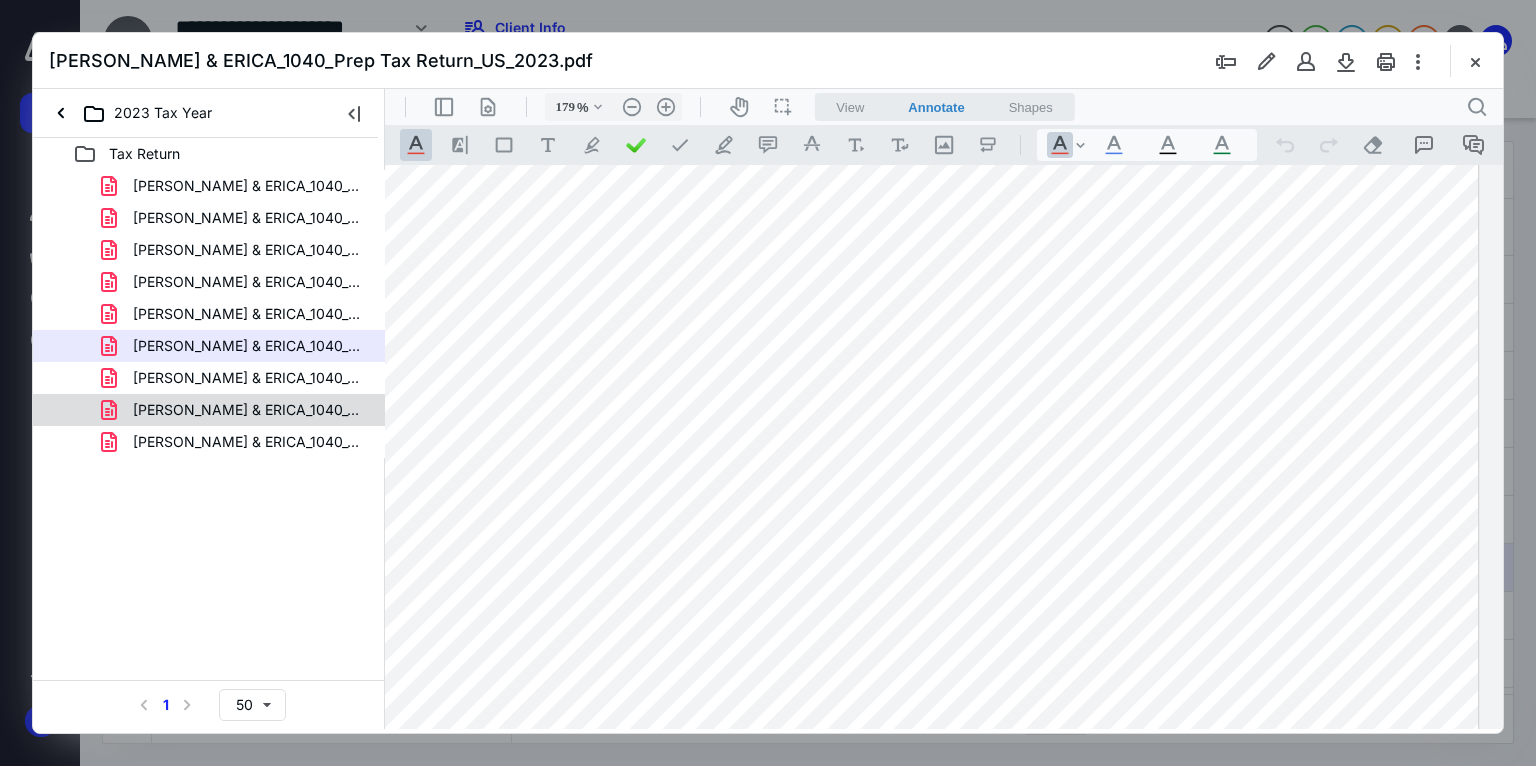 click on "[PERSON_NAME] & ERICA_1040_Tax Return_CO_2023.pdf" at bounding box center (249, 410) 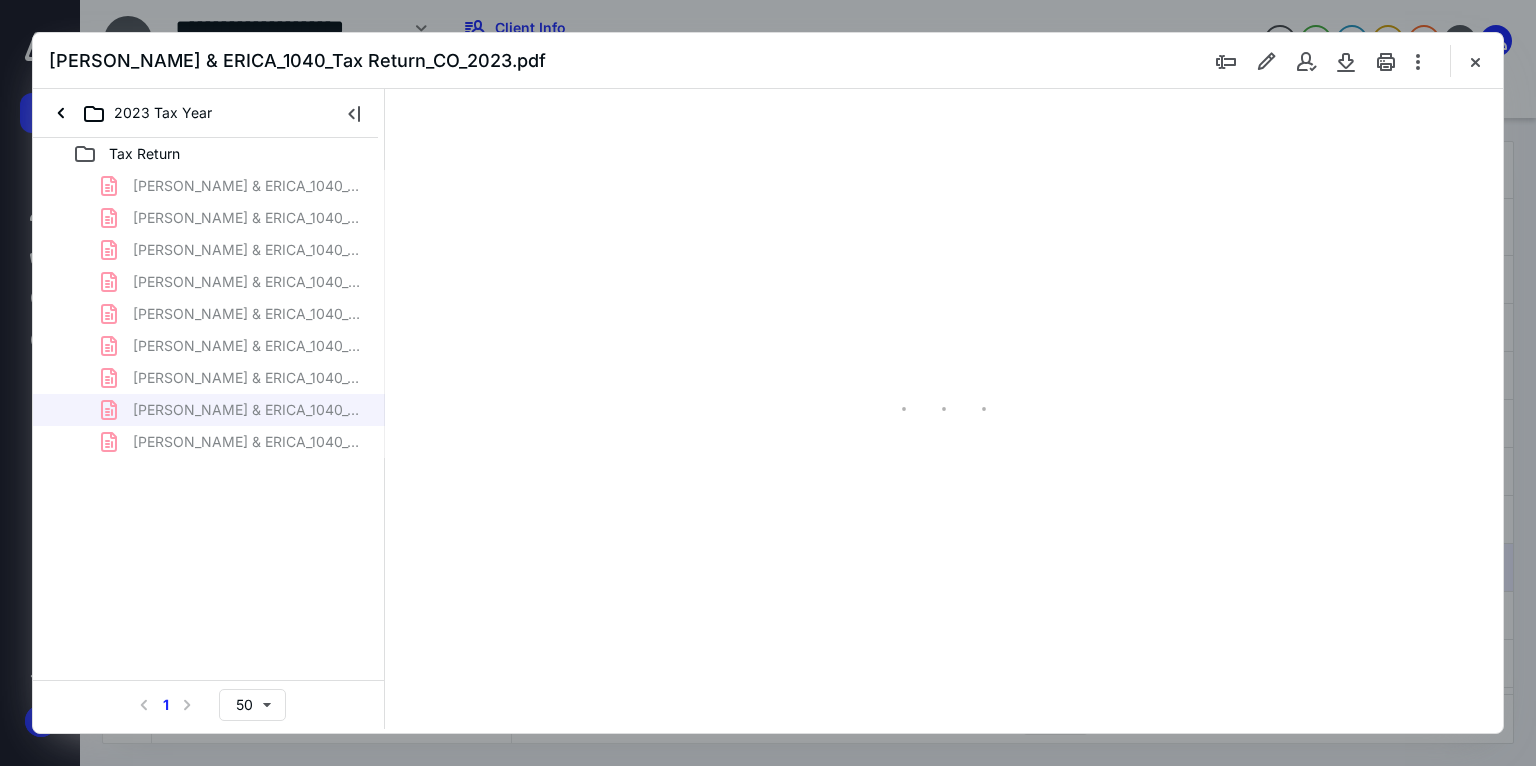 type on "179" 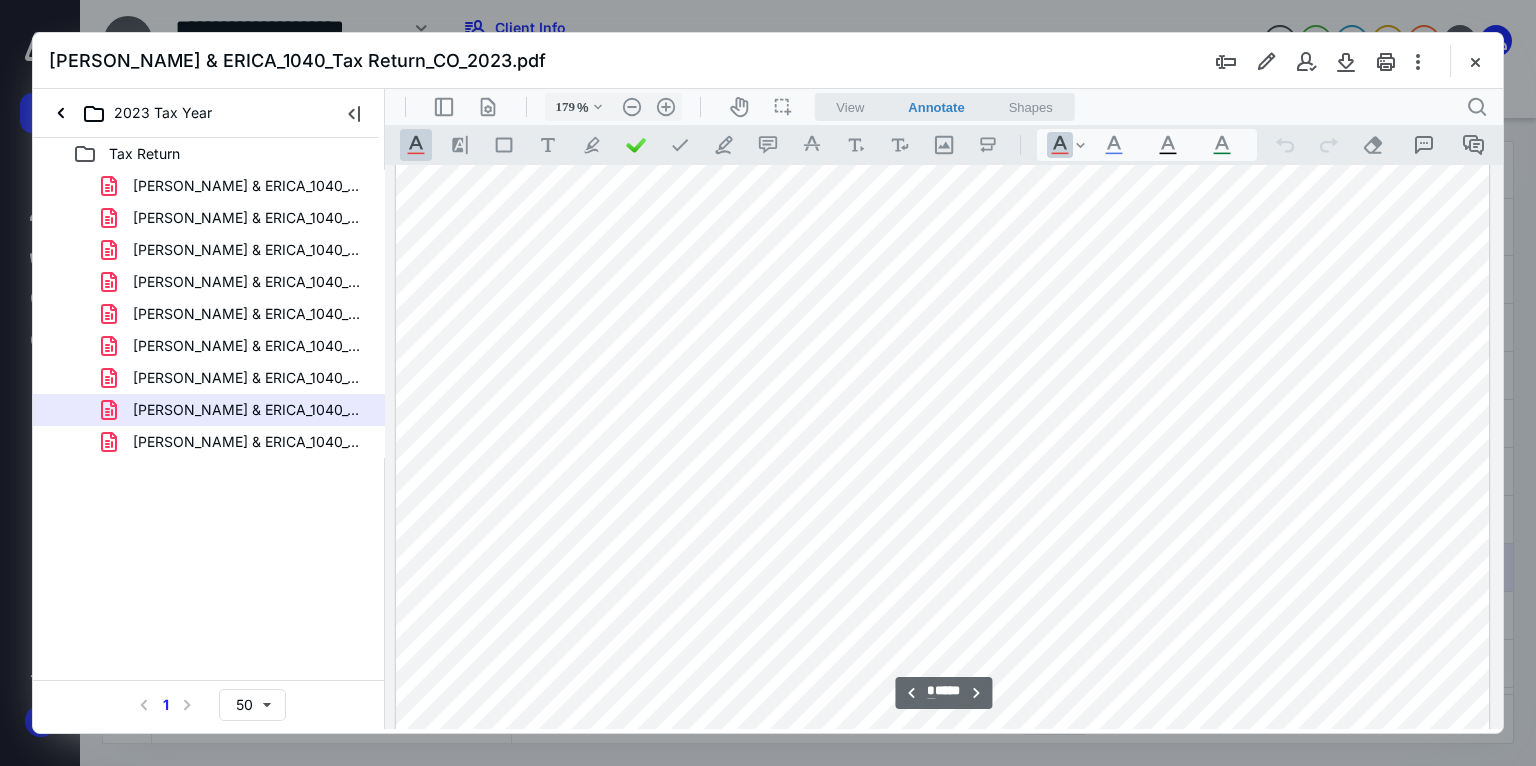 scroll, scrollTop: 10163, scrollLeft: 0, axis: vertical 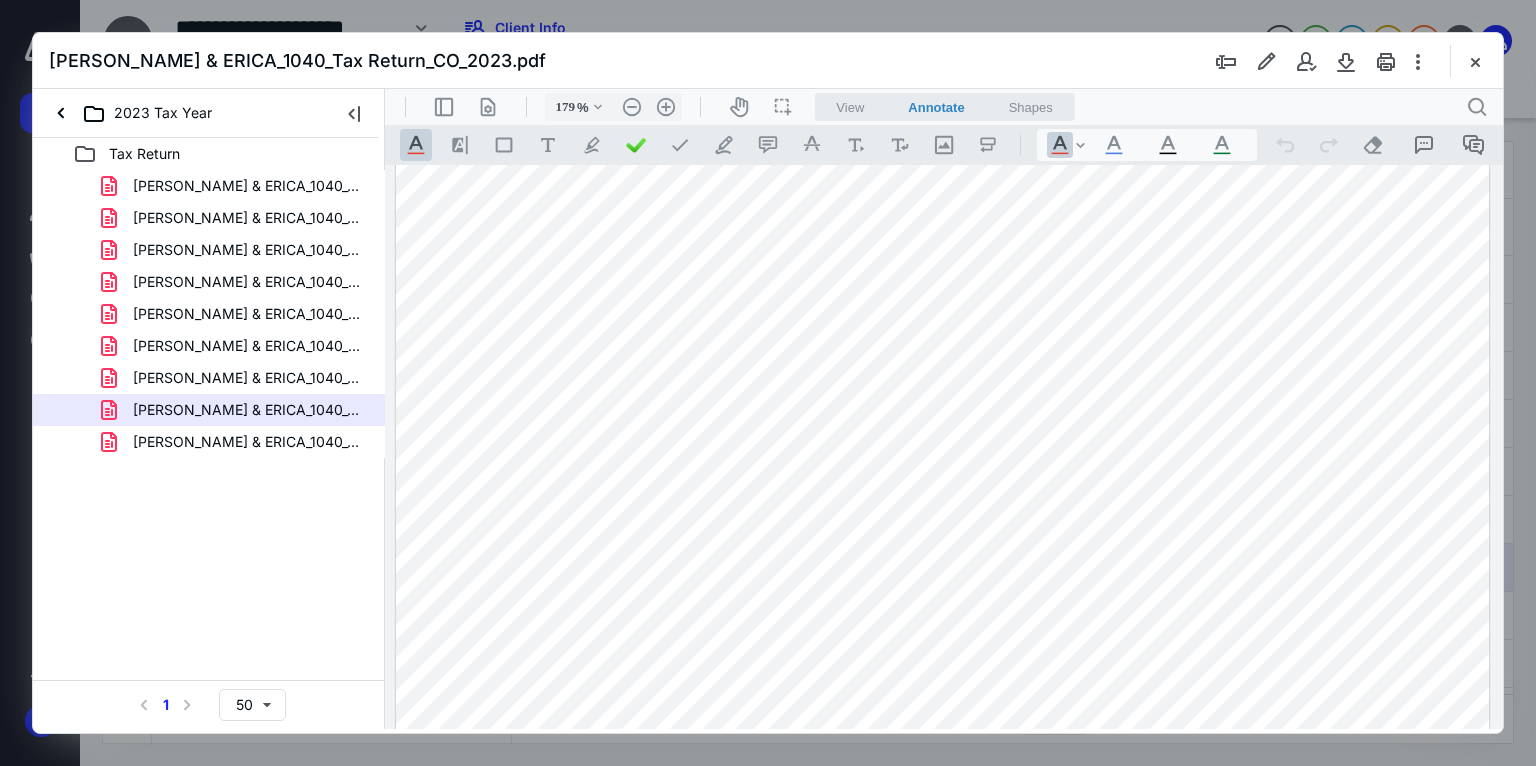 drag, startPoint x: 1330, startPoint y: 369, endPoint x: 1118, endPoint y: 525, distance: 263.21094 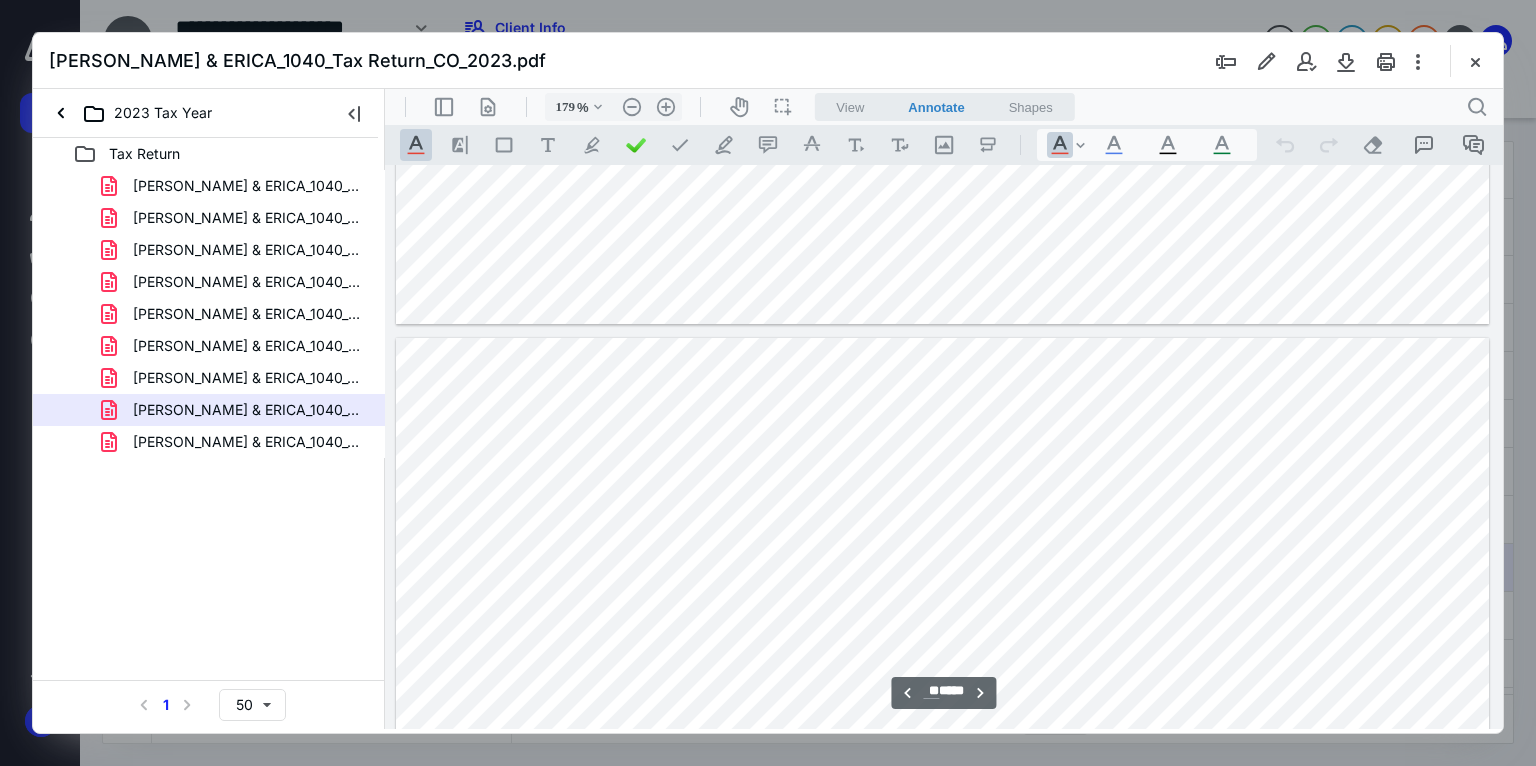 scroll, scrollTop: 14163, scrollLeft: 0, axis: vertical 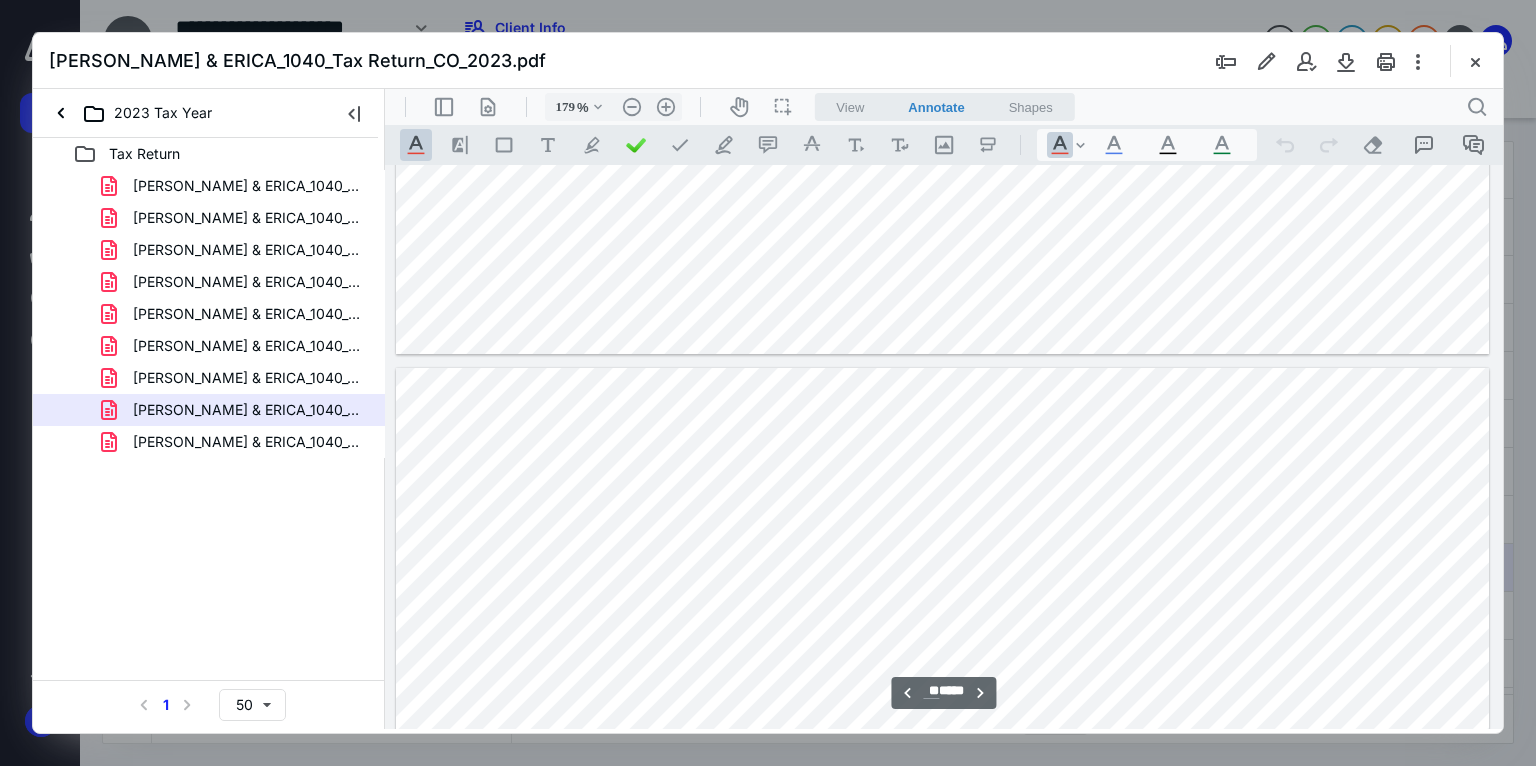 type on "**" 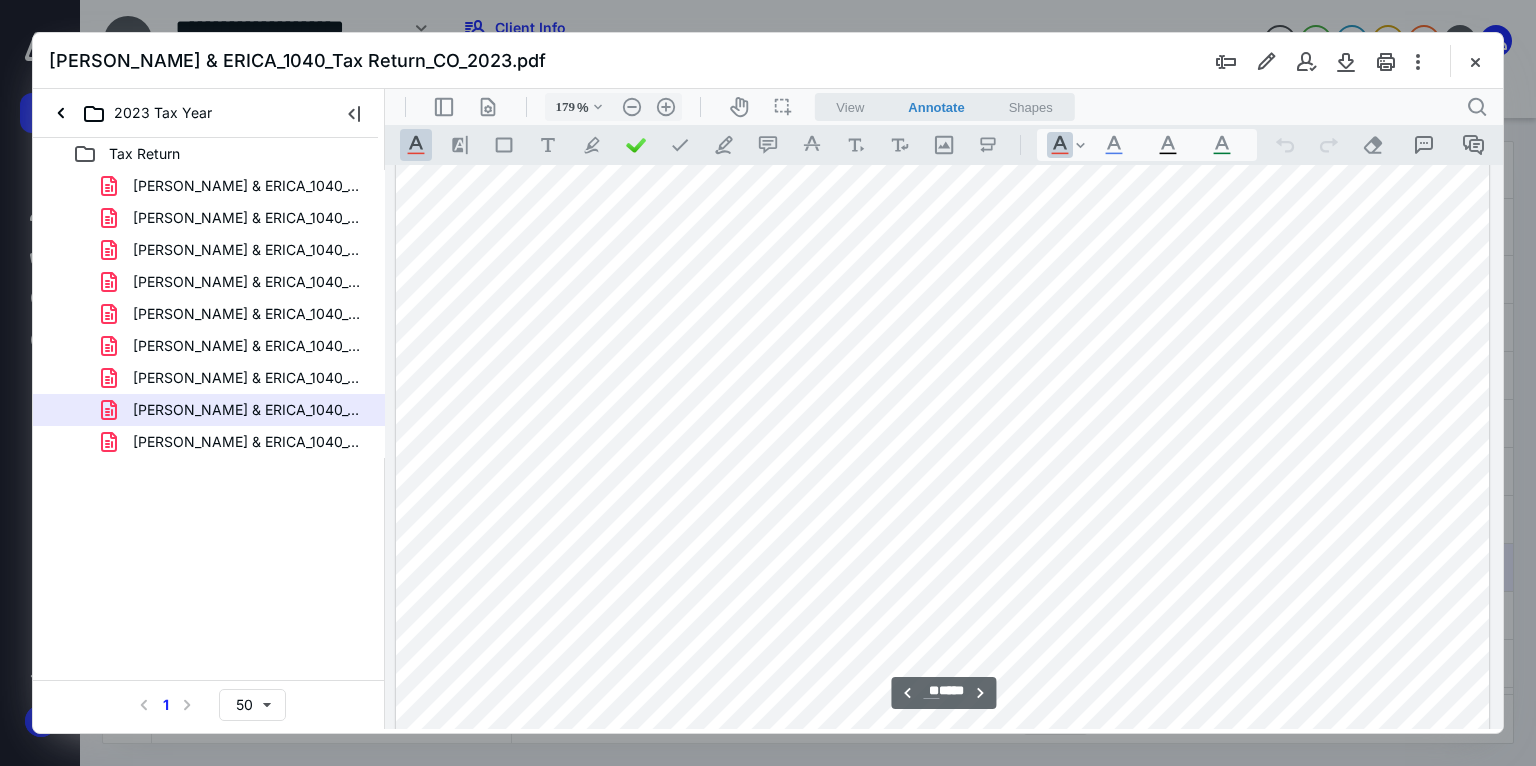 scroll, scrollTop: 14403, scrollLeft: 0, axis: vertical 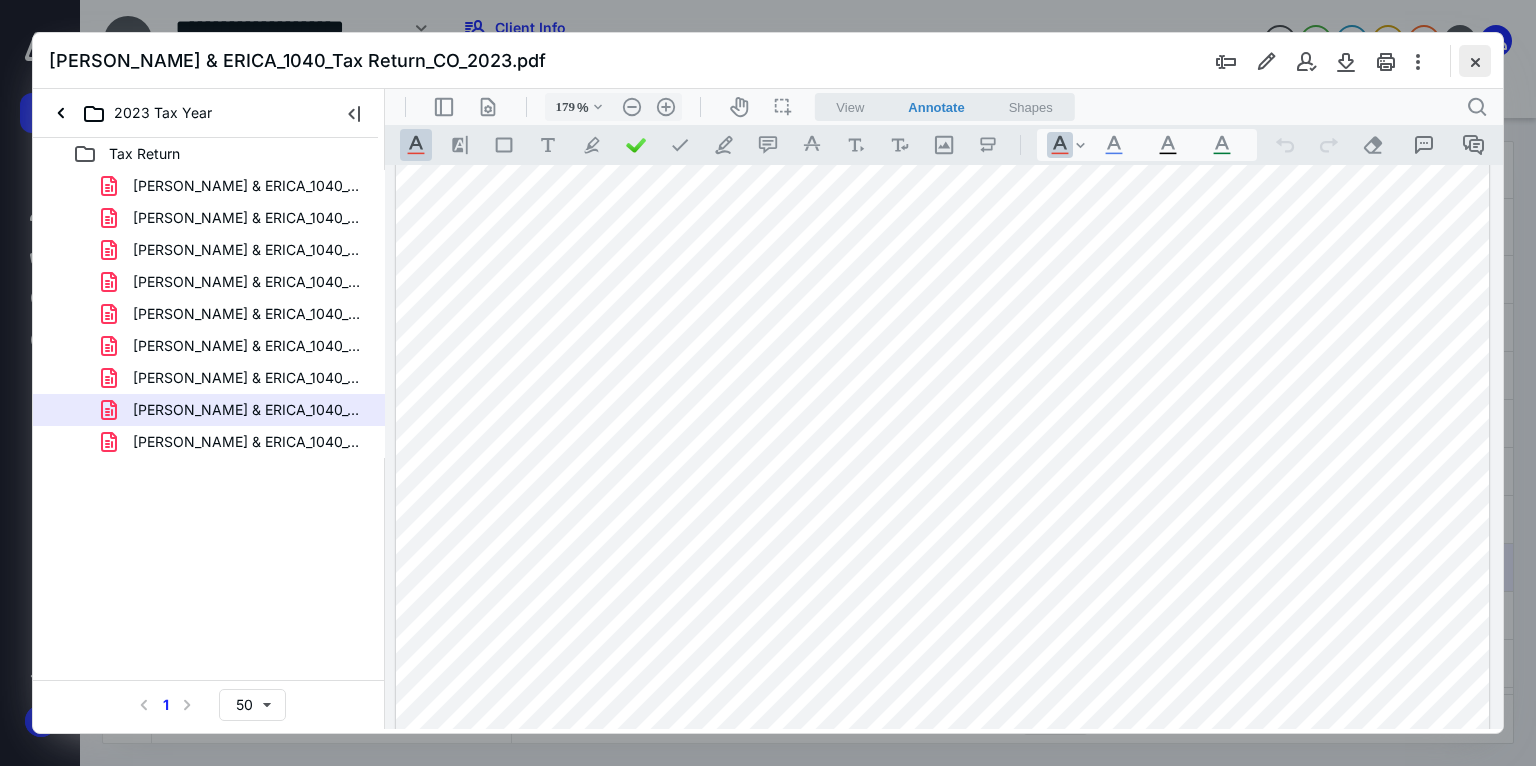 click at bounding box center (1475, 61) 